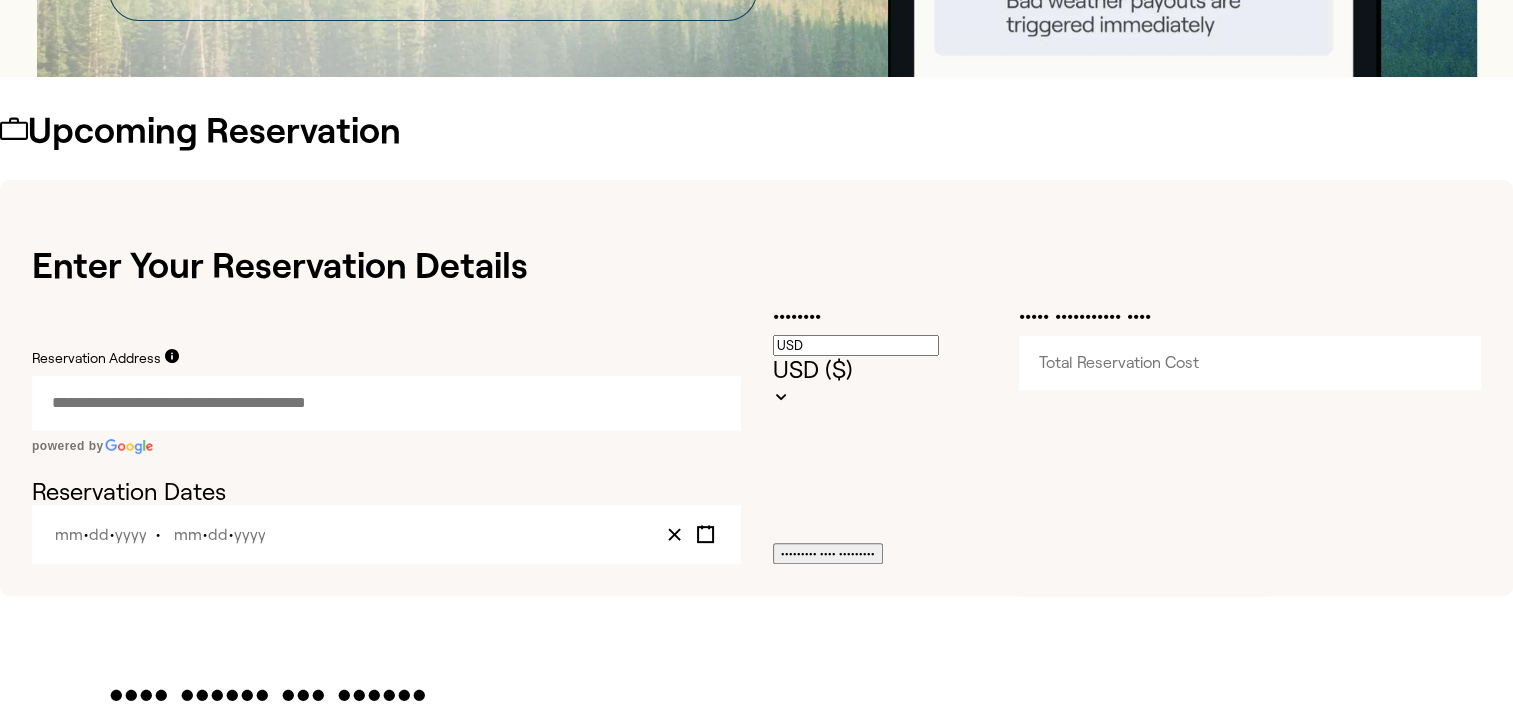 scroll, scrollTop: 600, scrollLeft: 0, axis: vertical 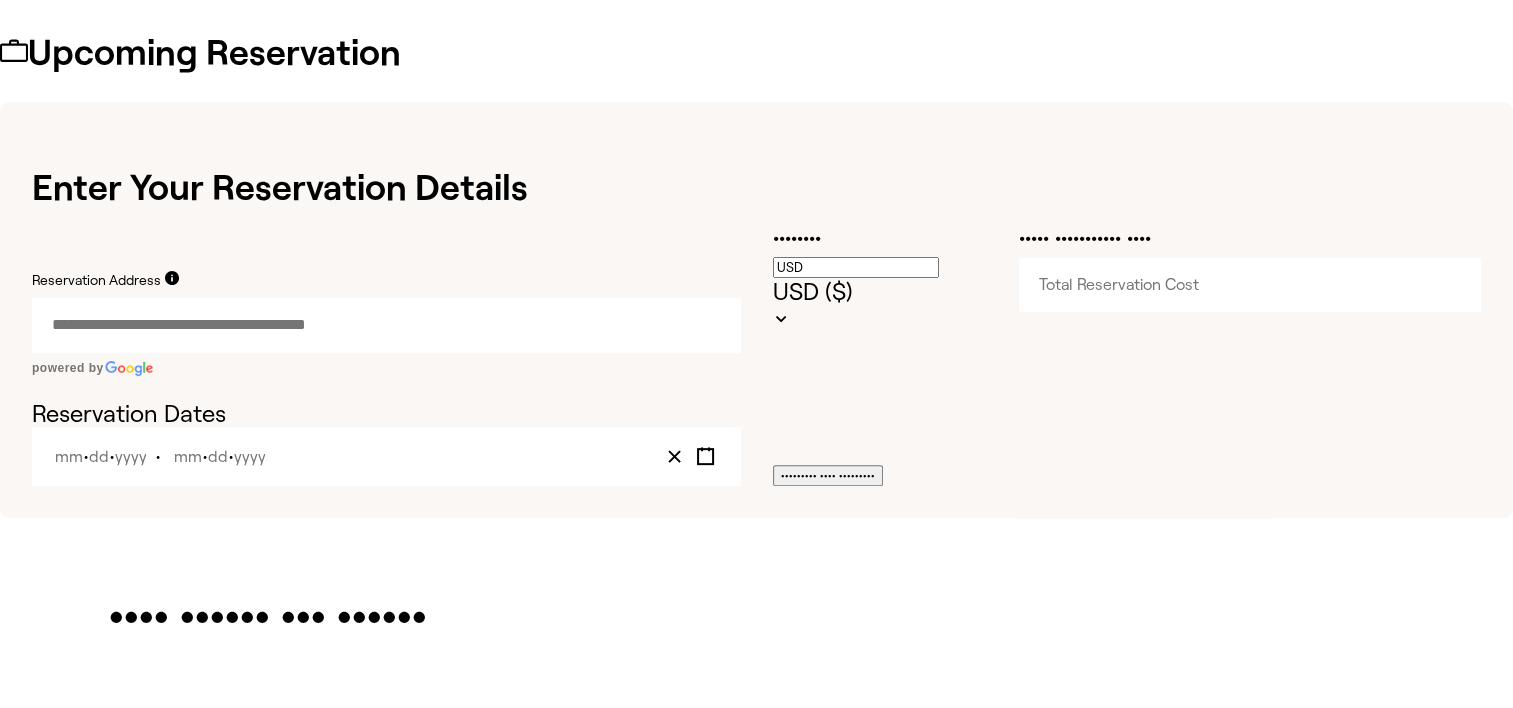 click on "Reservation Address" at bounding box center [386, 325] 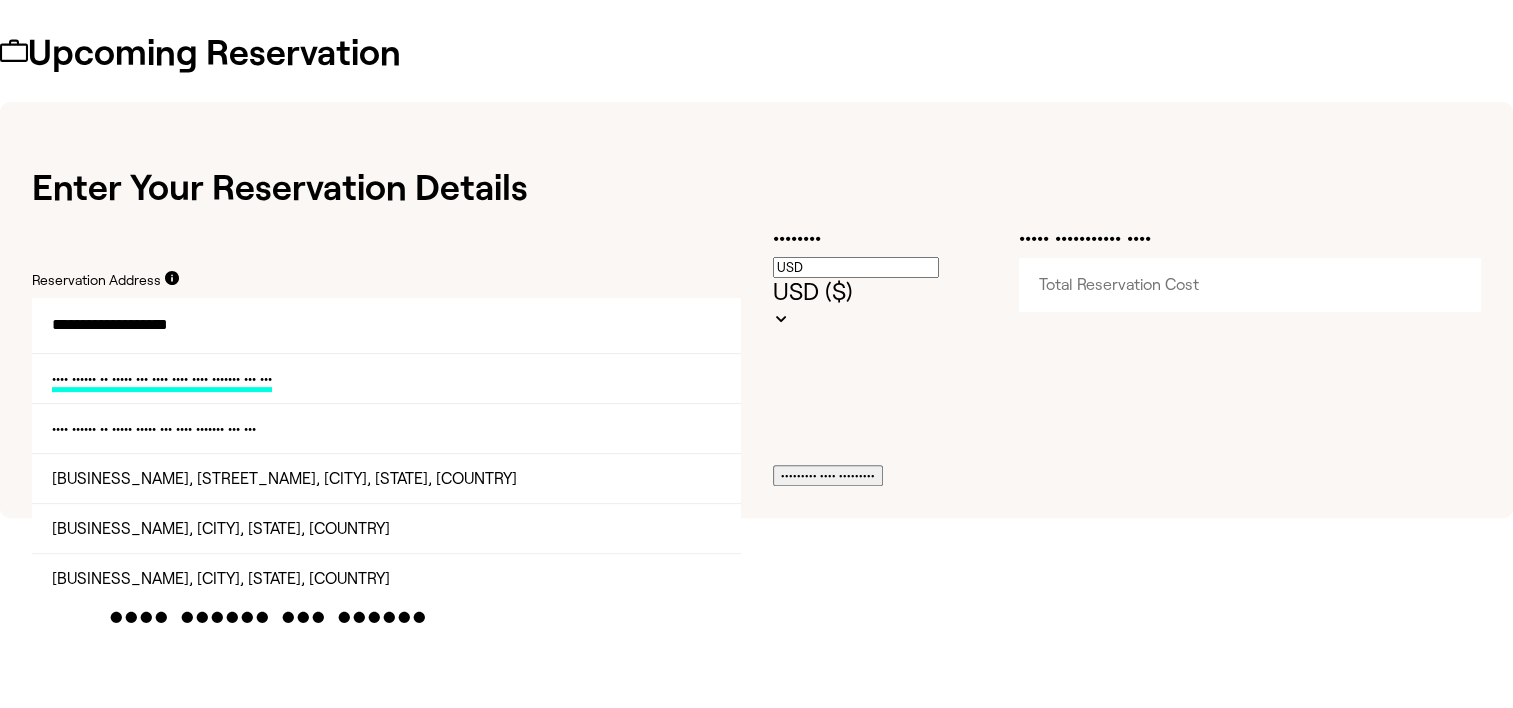 click on "•••• •••••• •• ••••• ••• •••• •••• •••• ••••••• ••• •••" at bounding box center (162, 381) 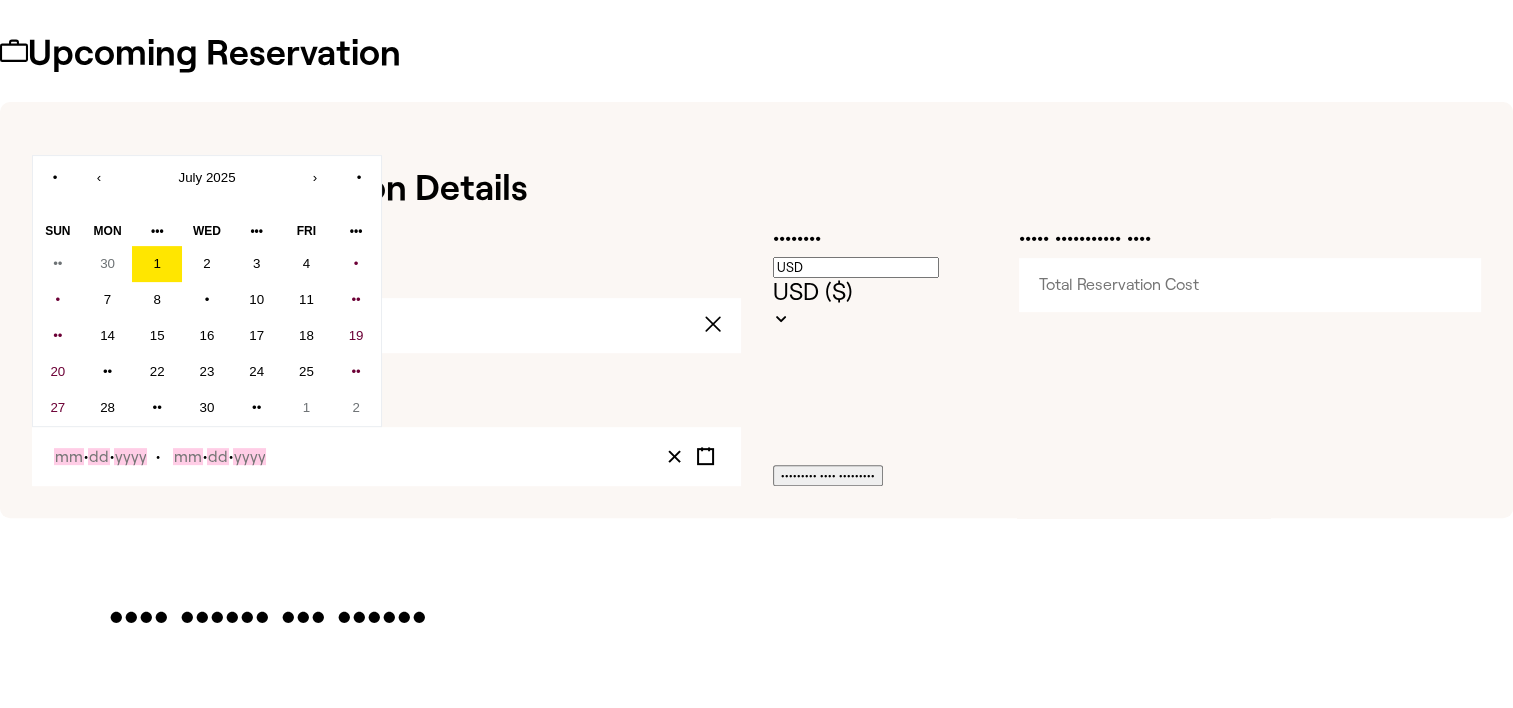 click at bounding box center [99, 456] 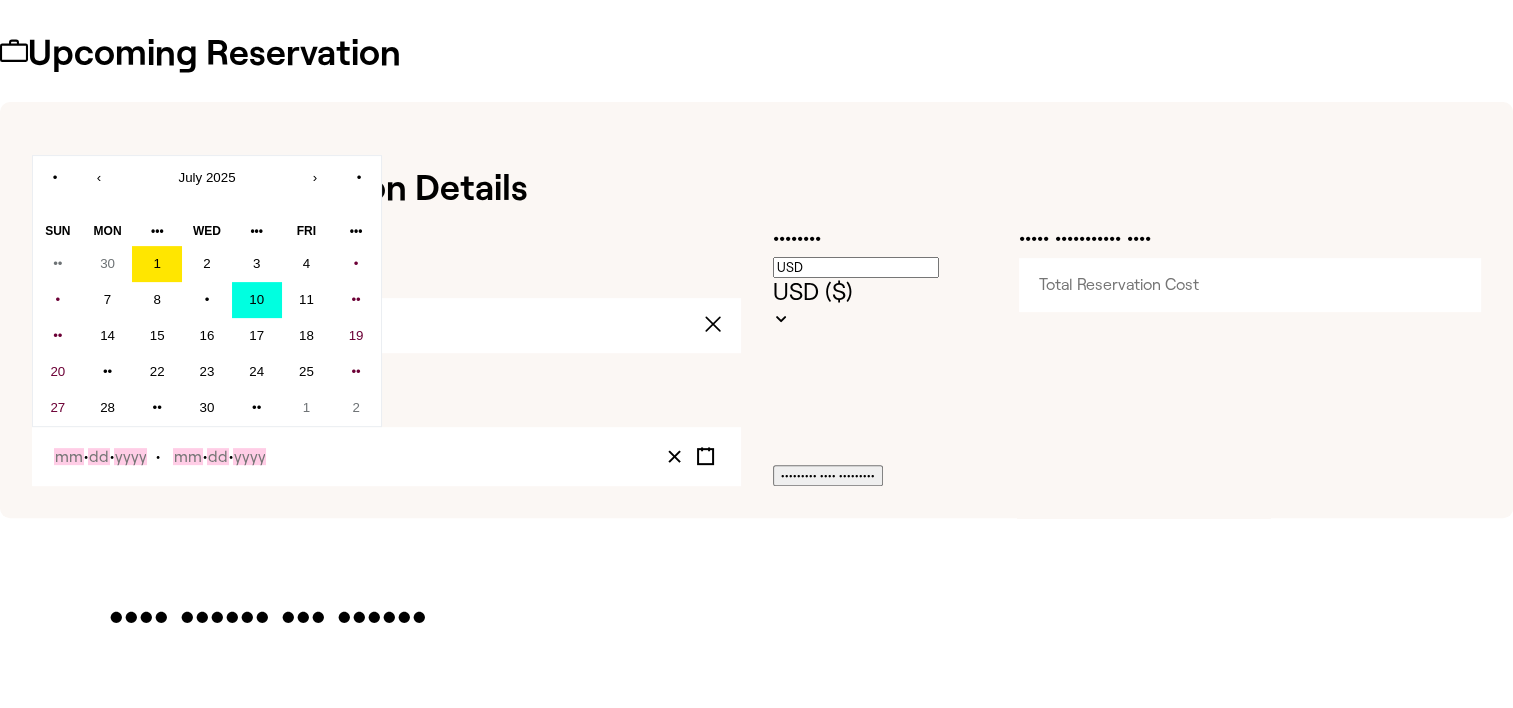 click on "10" at bounding box center (256, 299) 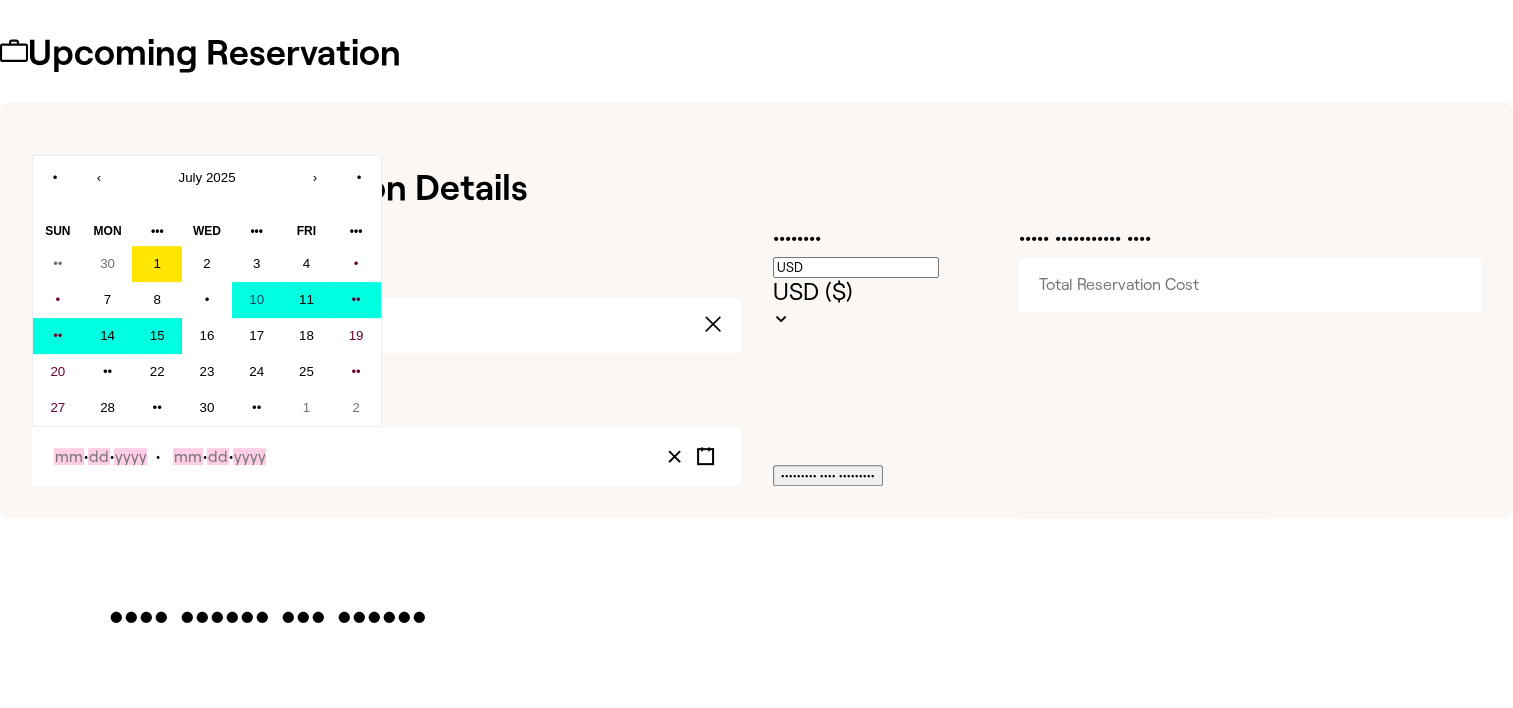 click on "15" at bounding box center [157, 335] 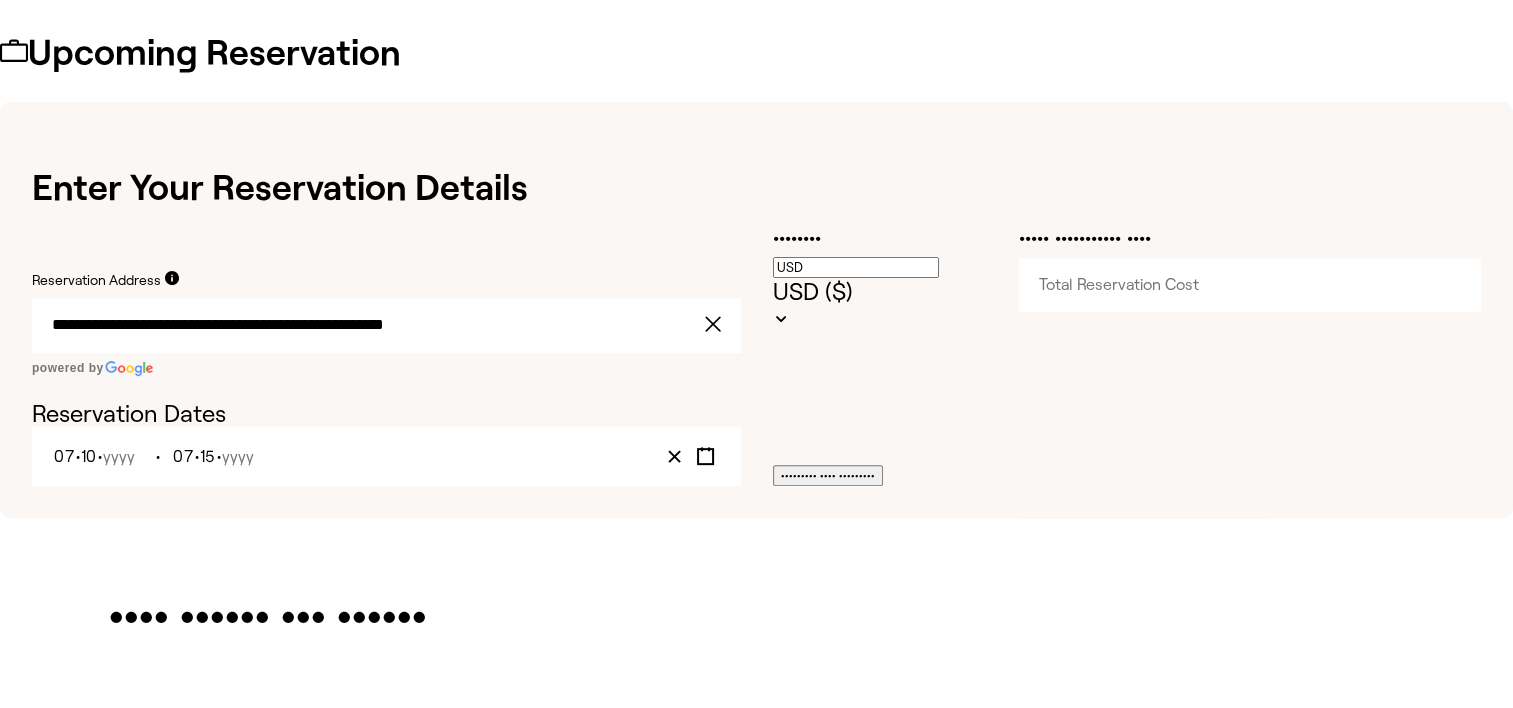 click on "••••••••• •••• •••••••••" at bounding box center (828, 475) 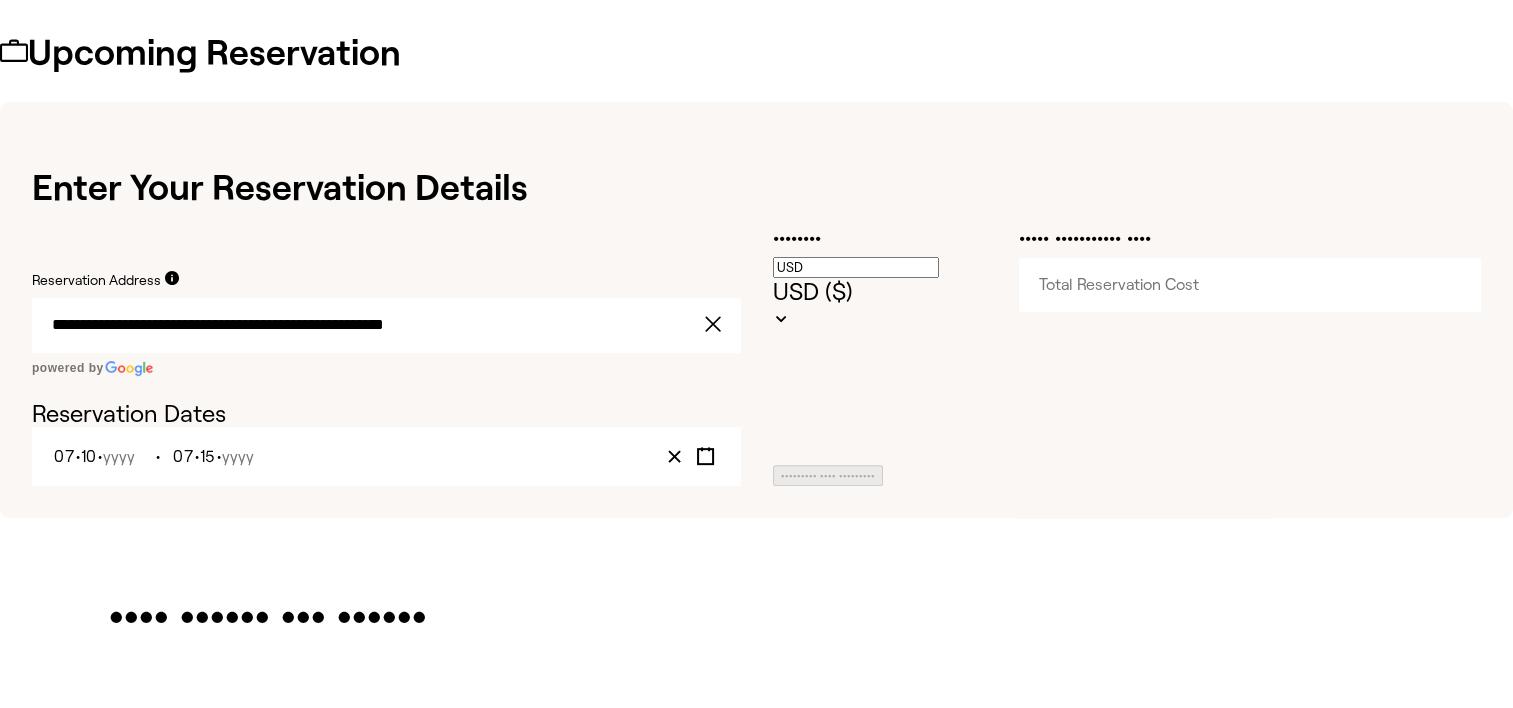 click on "••••• ••••••••••• ••••" at bounding box center (1250, 285) 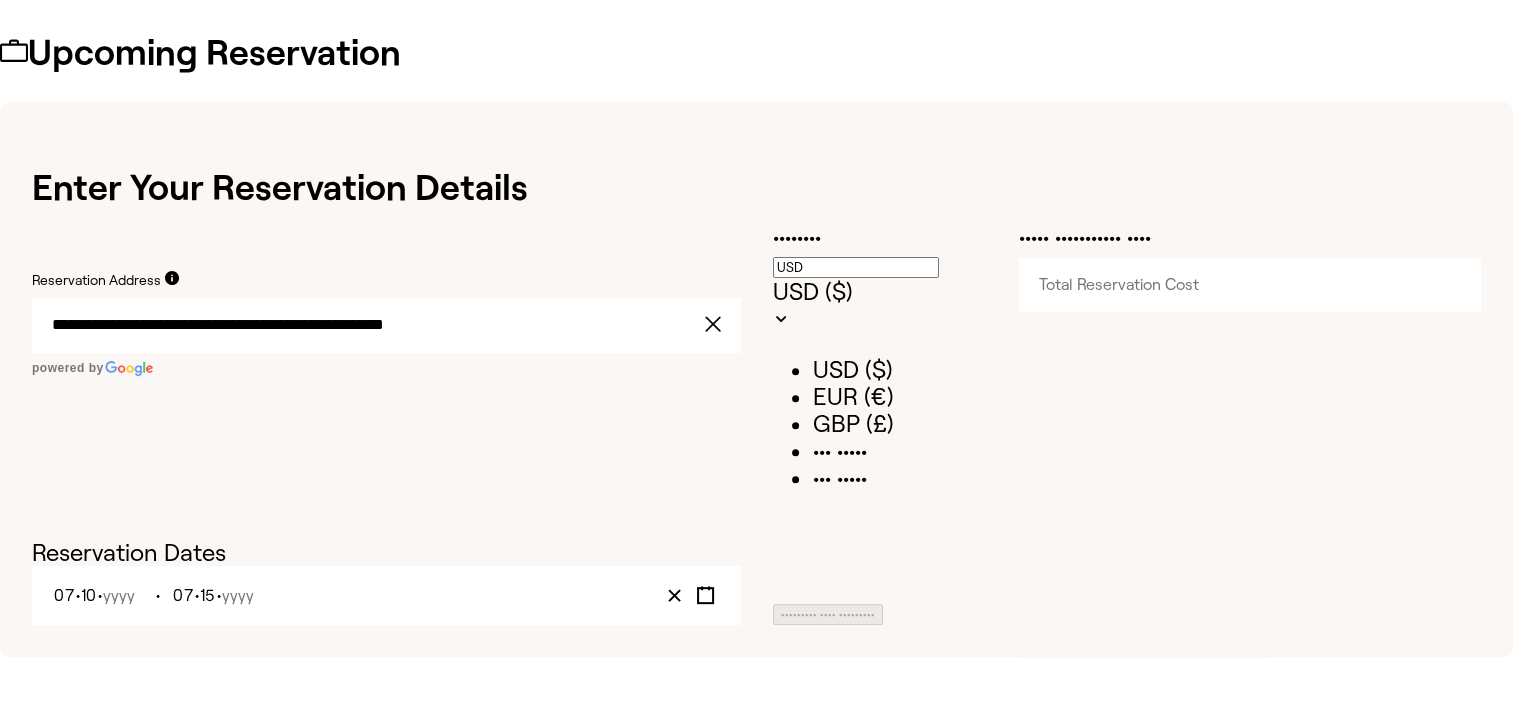 click on "USD ($)" at bounding box center (853, 369) 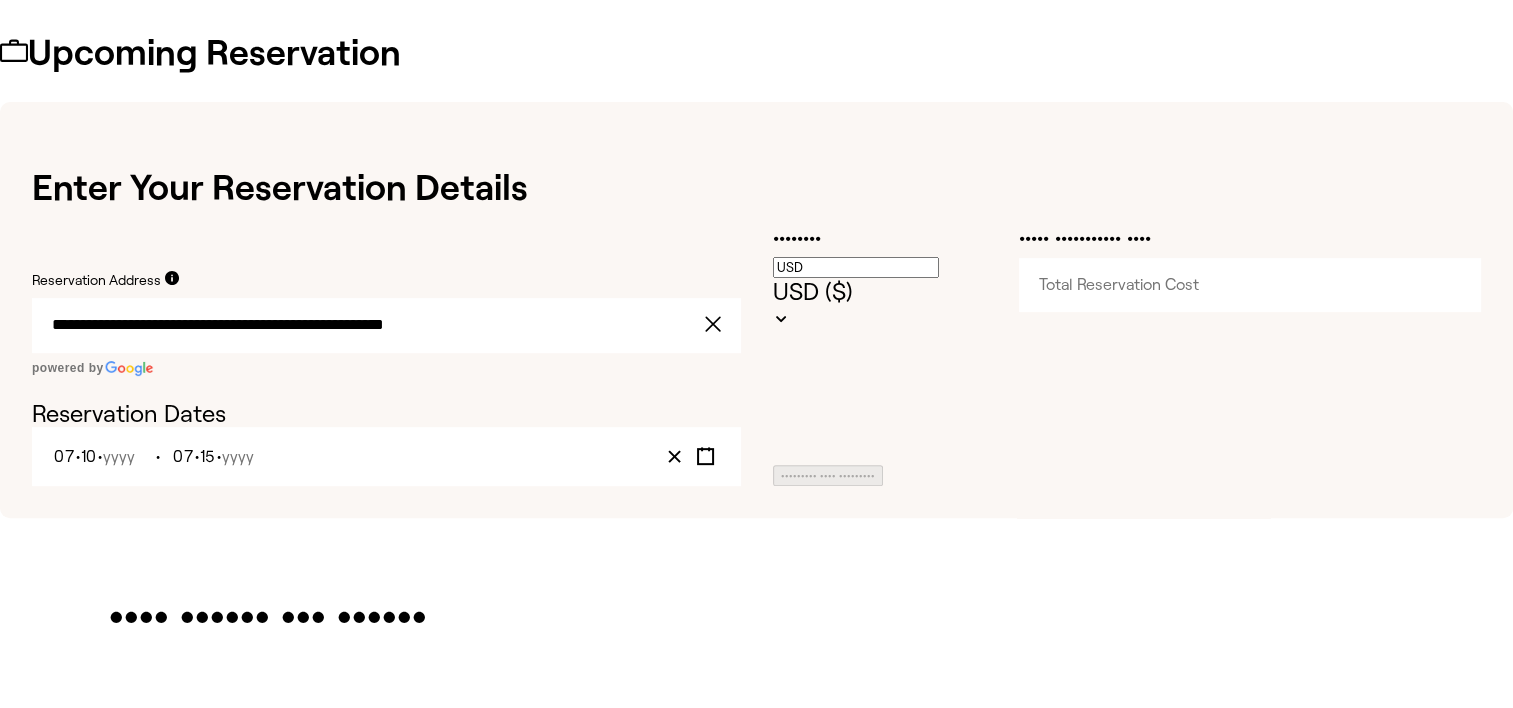click on "••••• ••••••••••• ••••" at bounding box center [1250, 285] 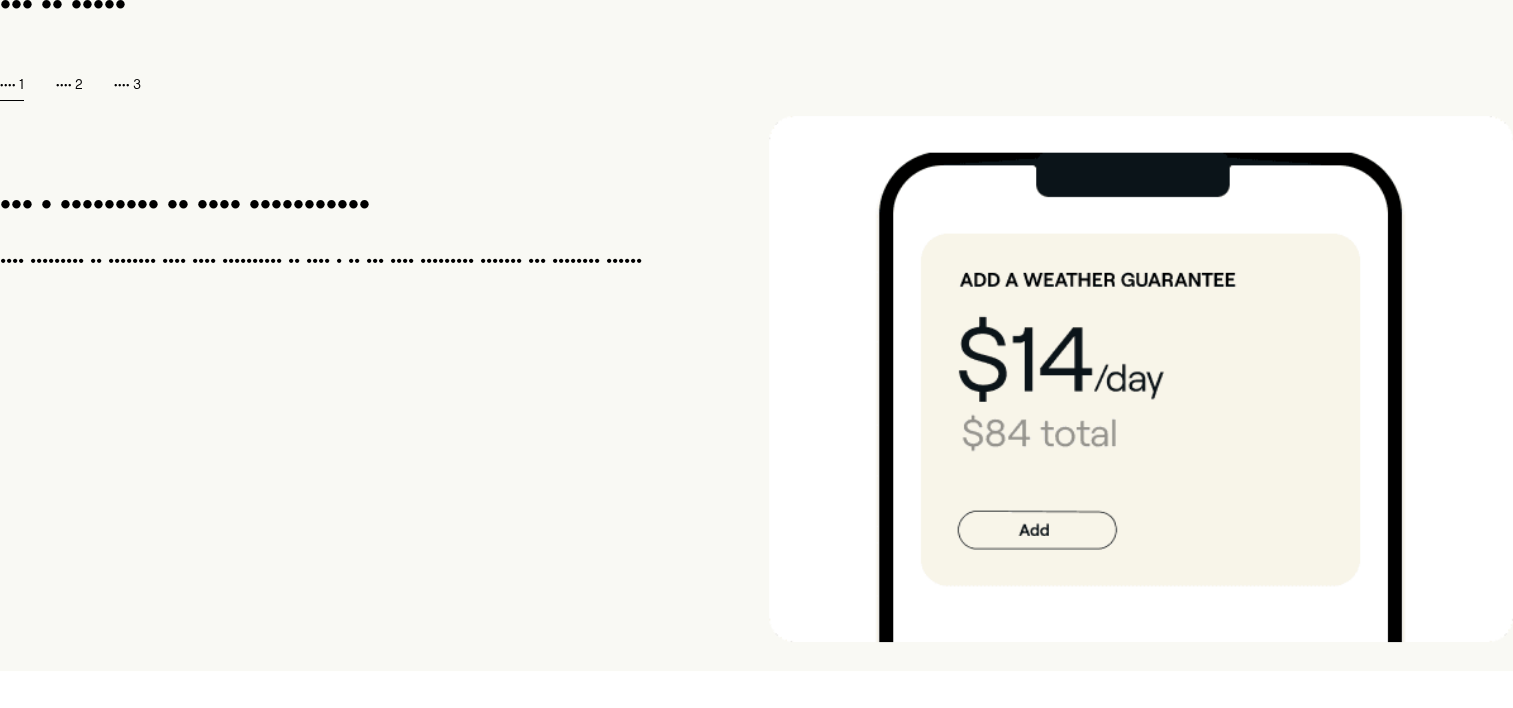 scroll, scrollTop: 1600, scrollLeft: 0, axis: vertical 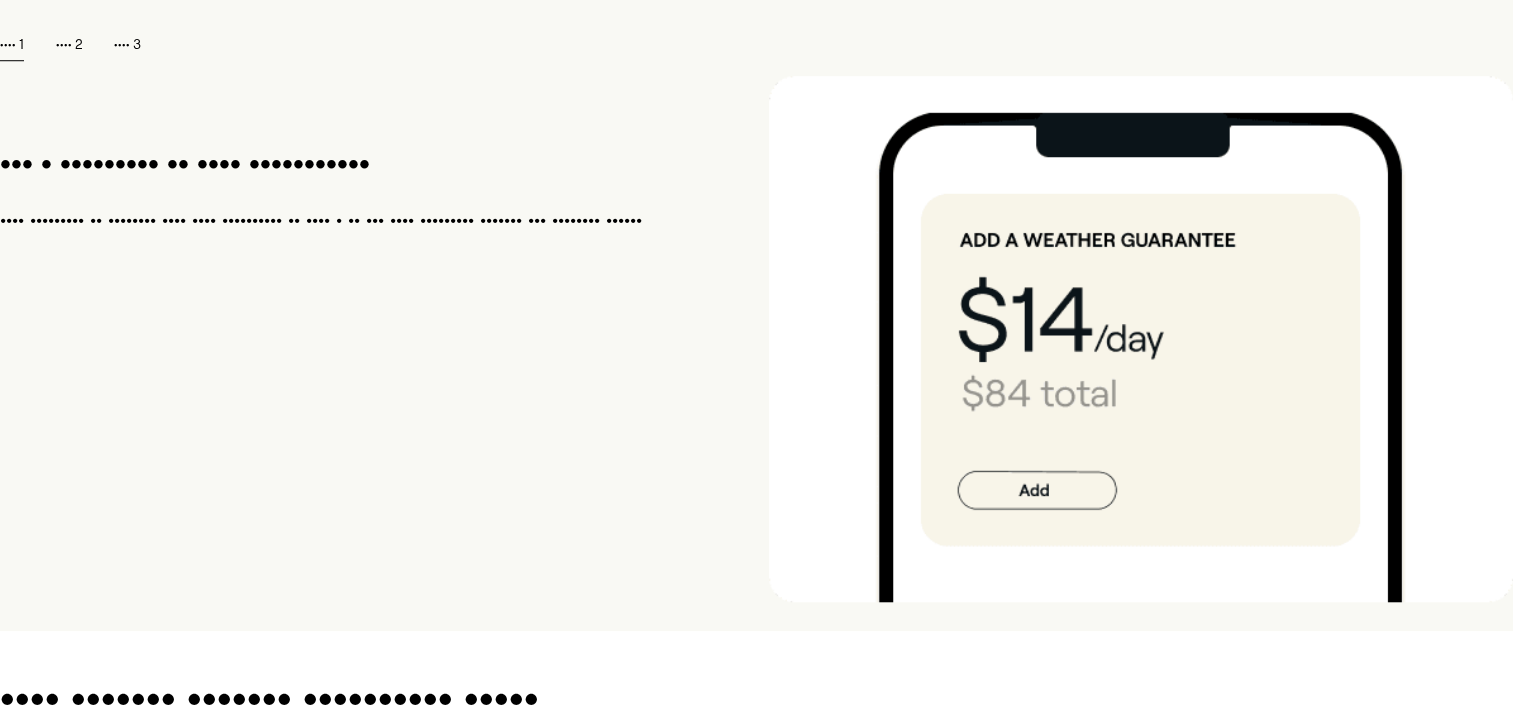 click at bounding box center (1141, 342) 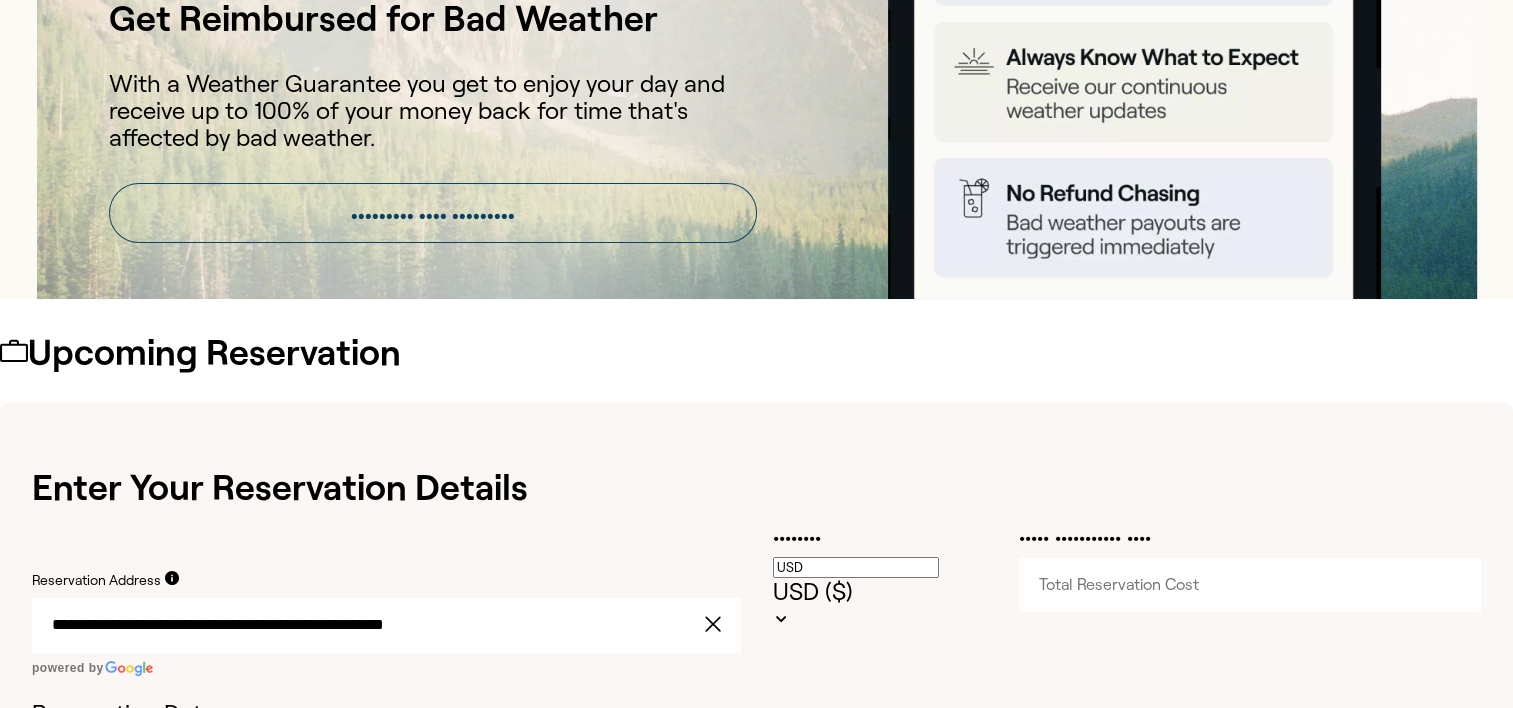 scroll, scrollTop: 300, scrollLeft: 0, axis: vertical 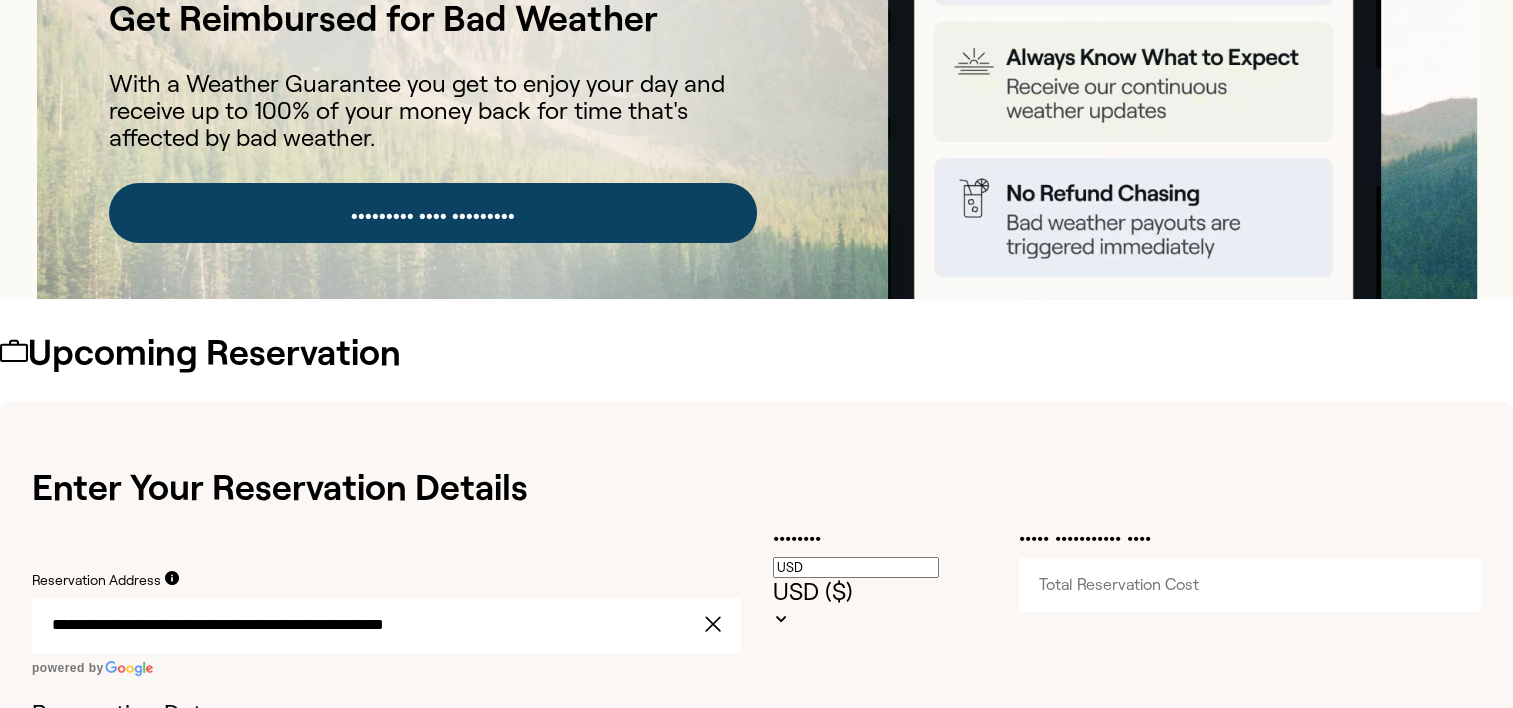 click on "••••••••• •••• •••••••••" at bounding box center [433, 213] 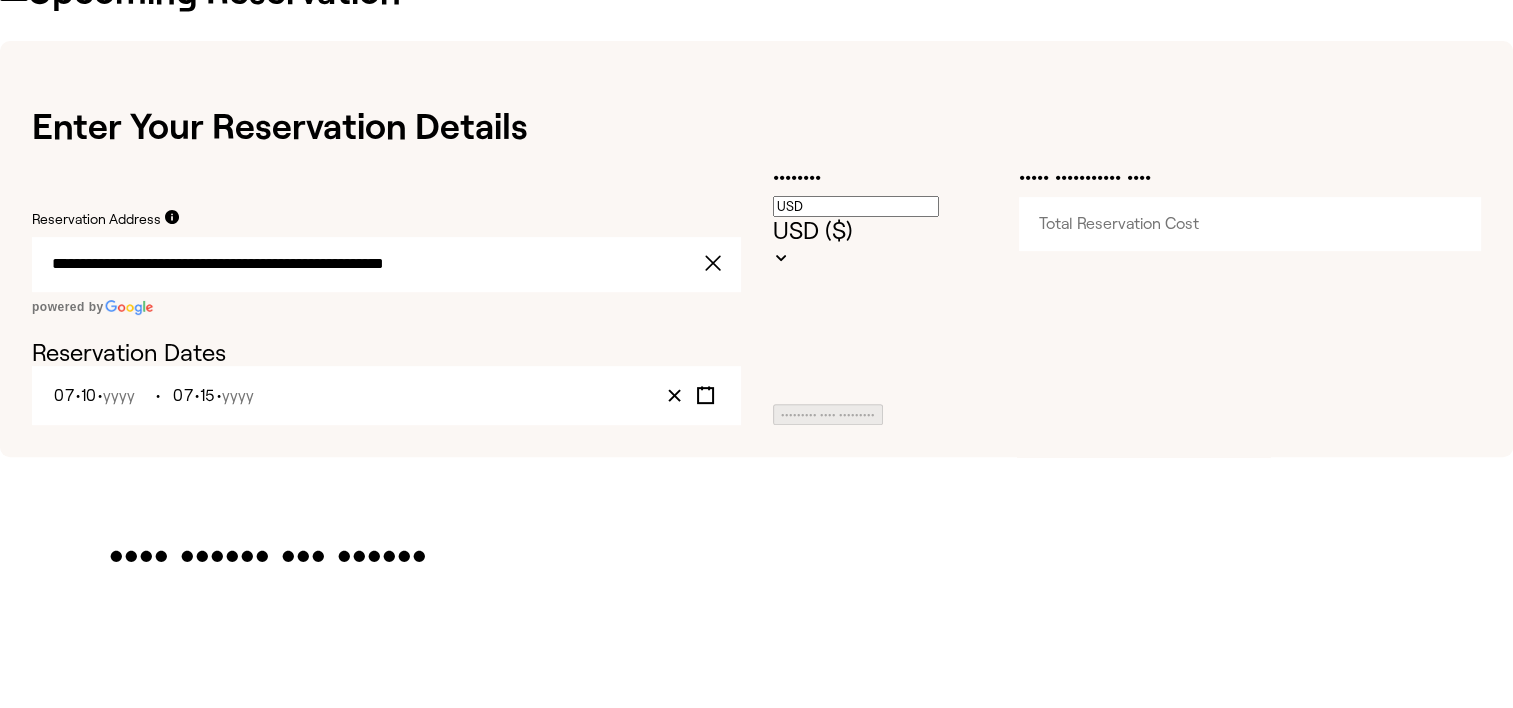 scroll, scrollTop: 664, scrollLeft: 0, axis: vertical 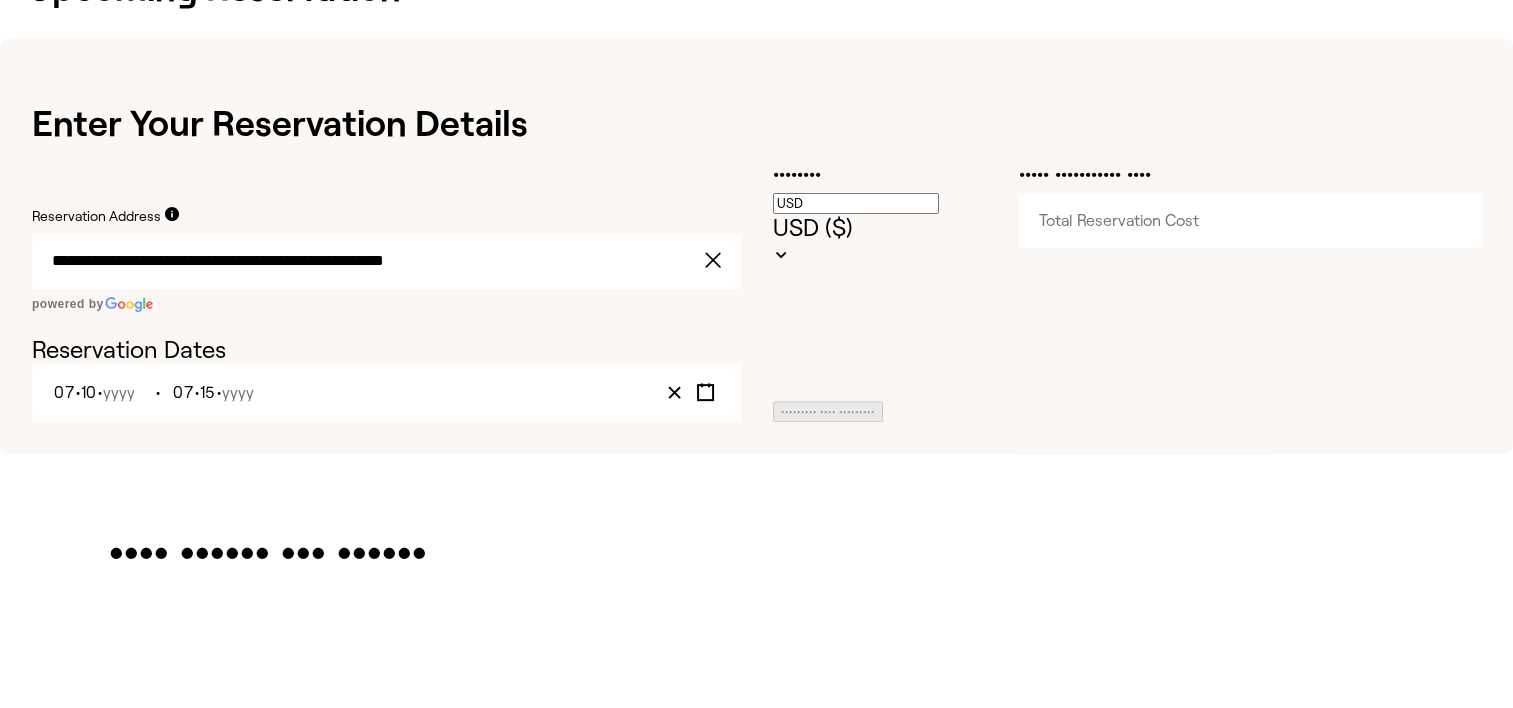 click on "••••• ••••••••••• ••••" at bounding box center (1250, 221) 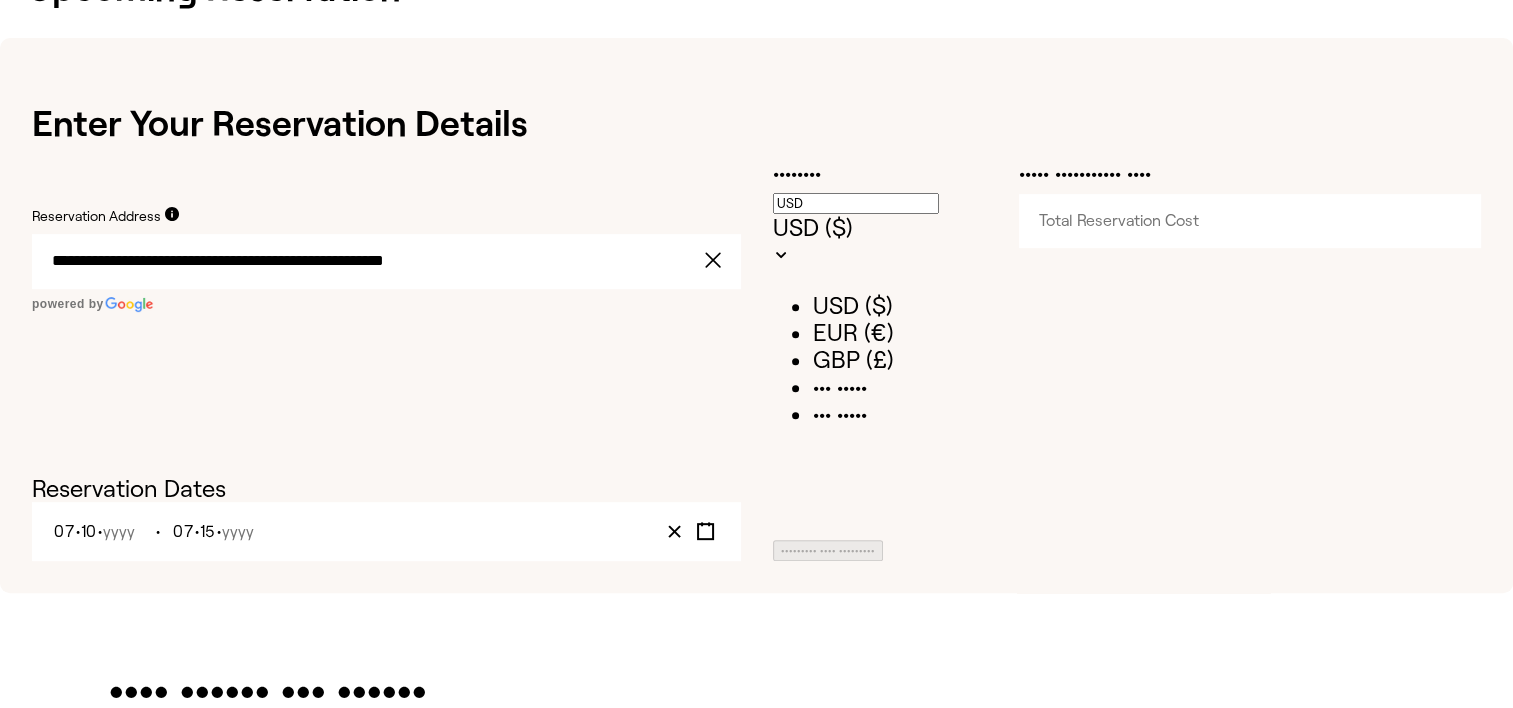 click on "USD ($)" at bounding box center (853, 305) 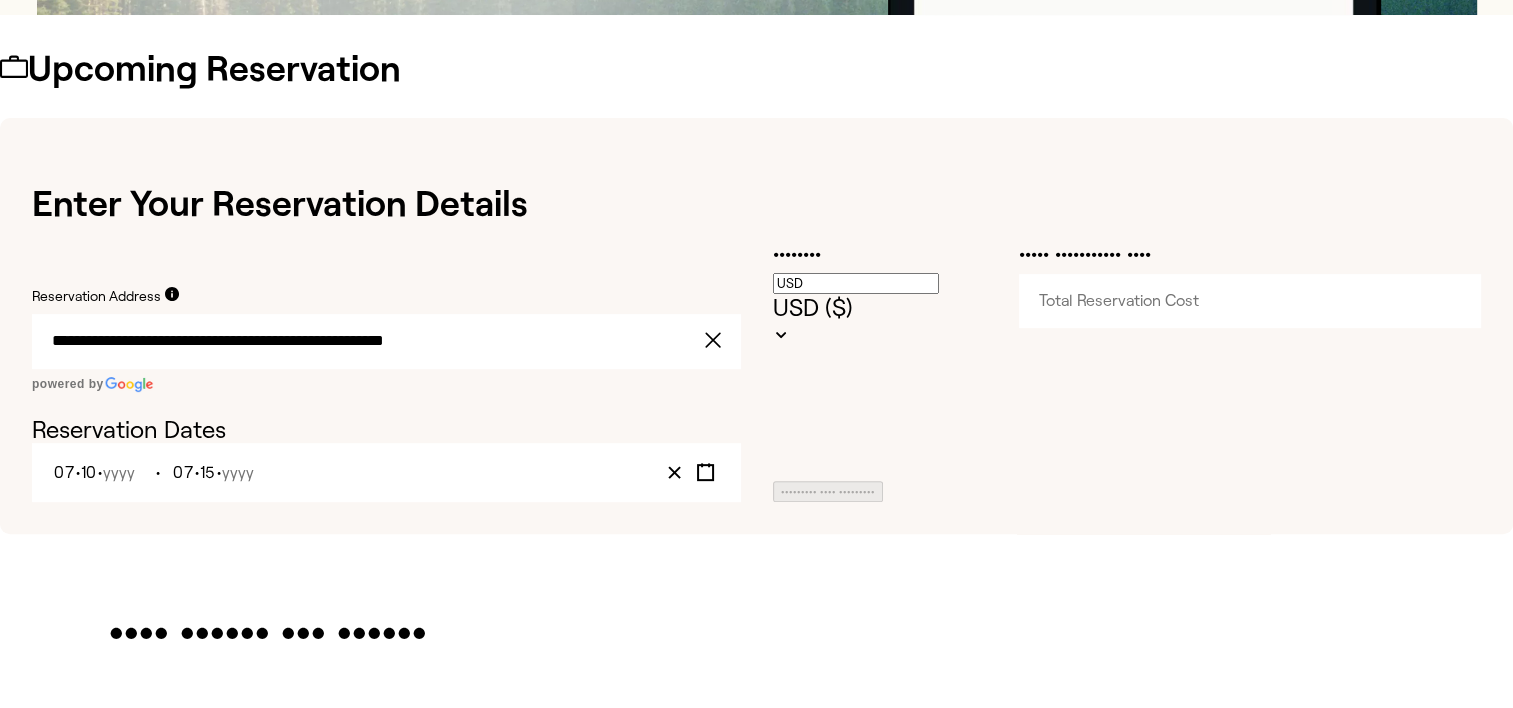 scroll, scrollTop: 489, scrollLeft: 0, axis: vertical 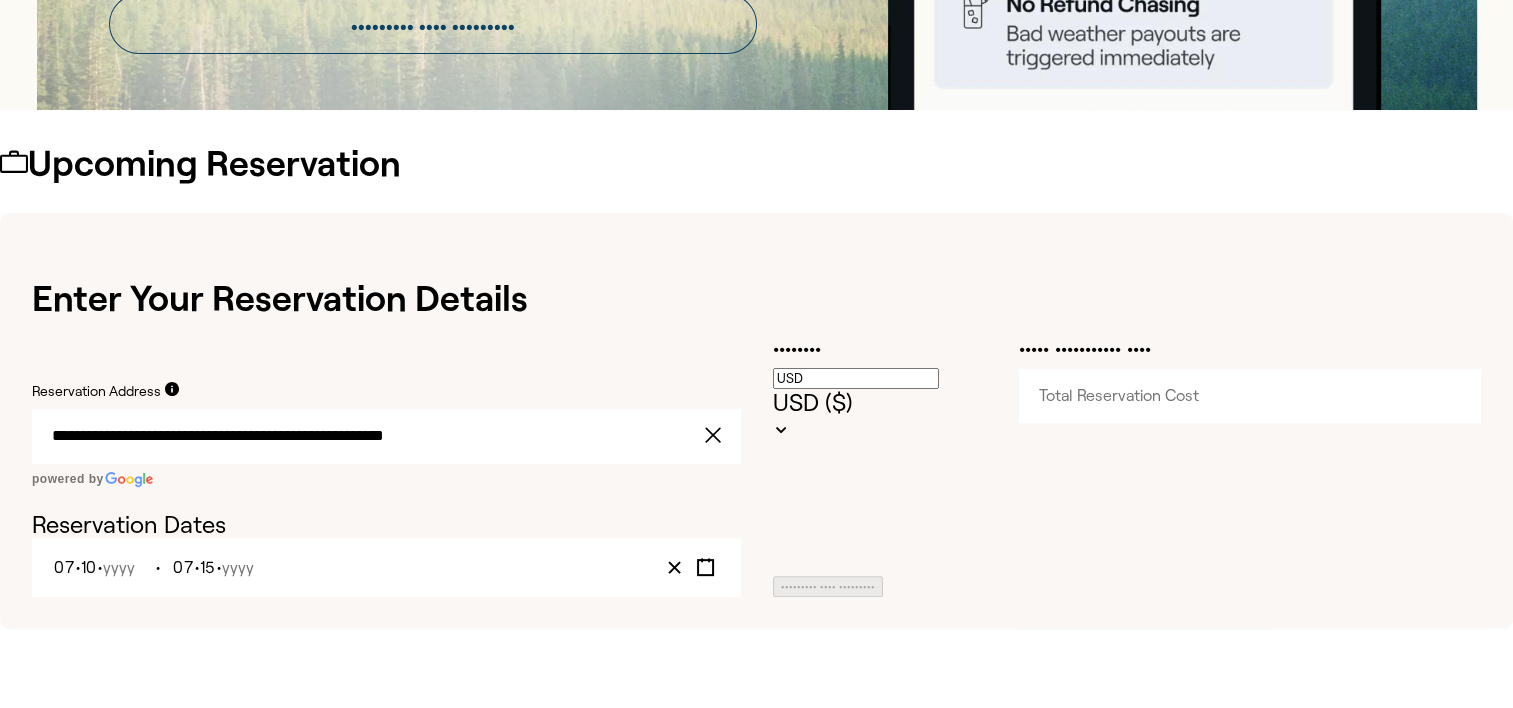click at bounding box center (14, 162) 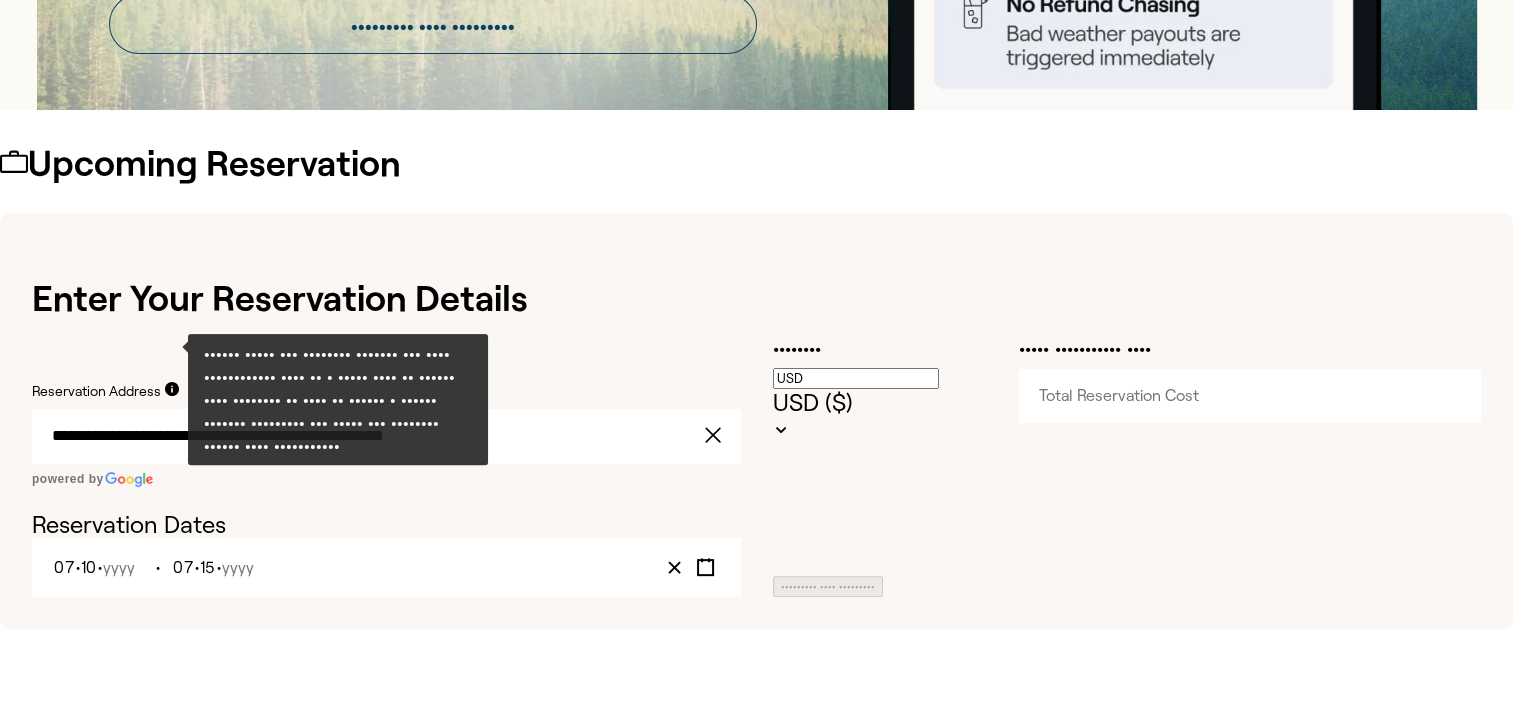 click at bounding box center (172, 389) 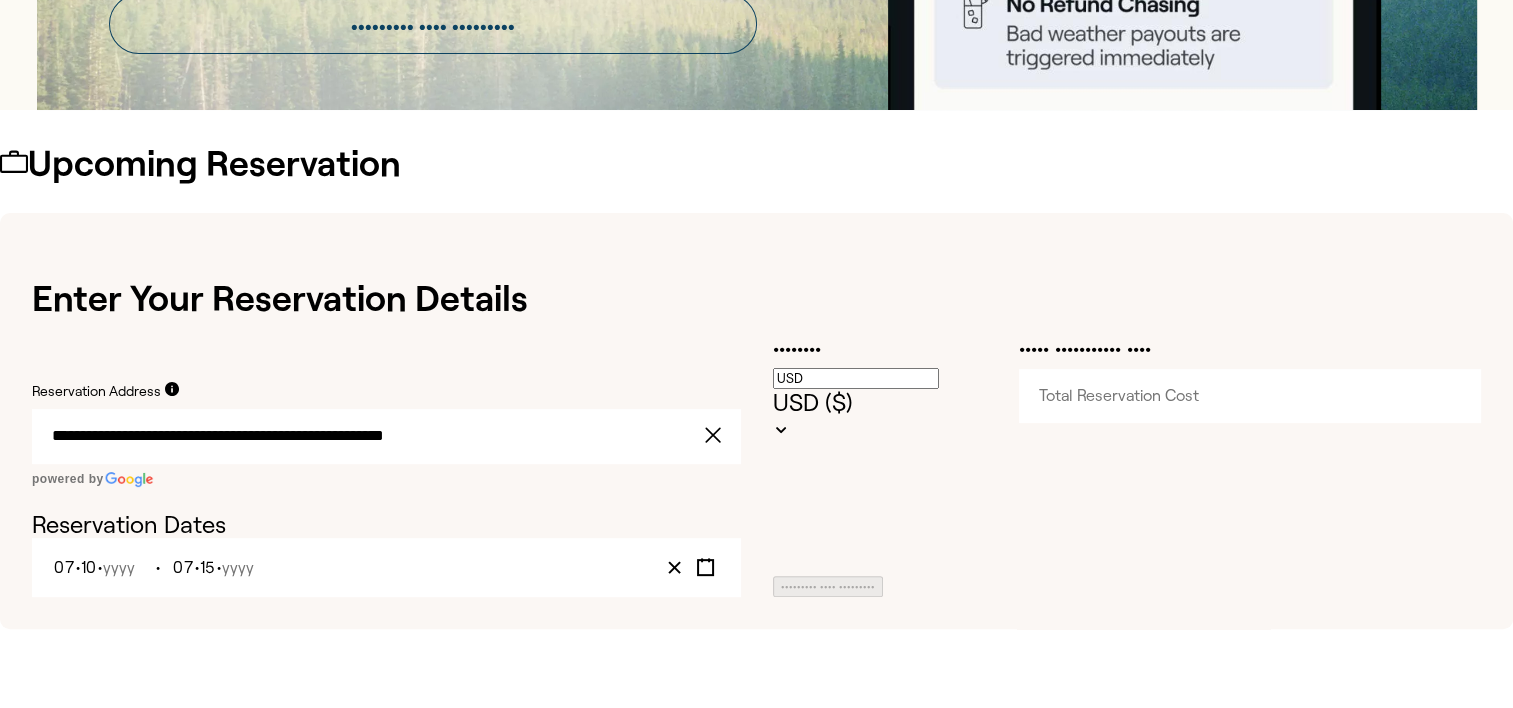click on "**********" at bounding box center (386, 436) 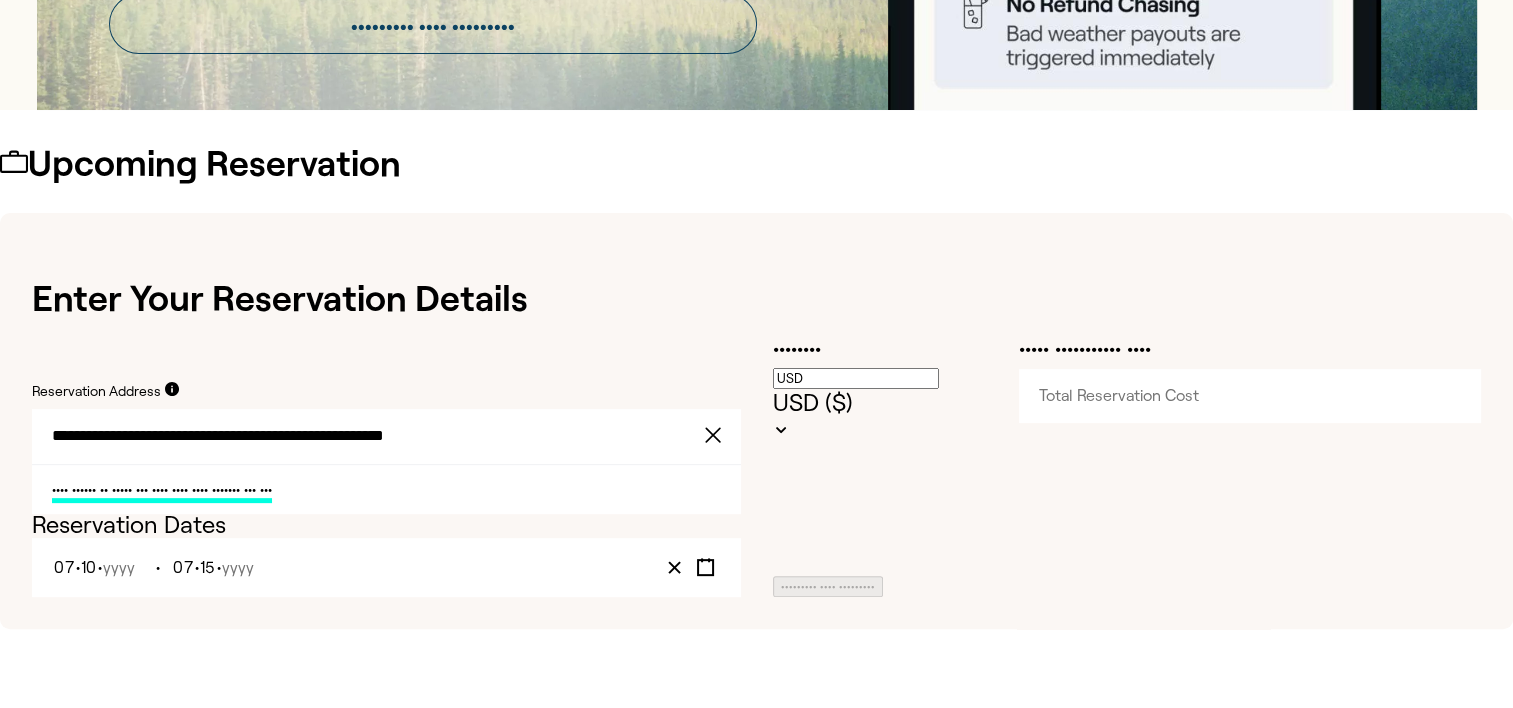 click on "•••• •••••• •• ••••• ••• •••• •••• •••• ••••••• ••• •••" at bounding box center [162, 492] 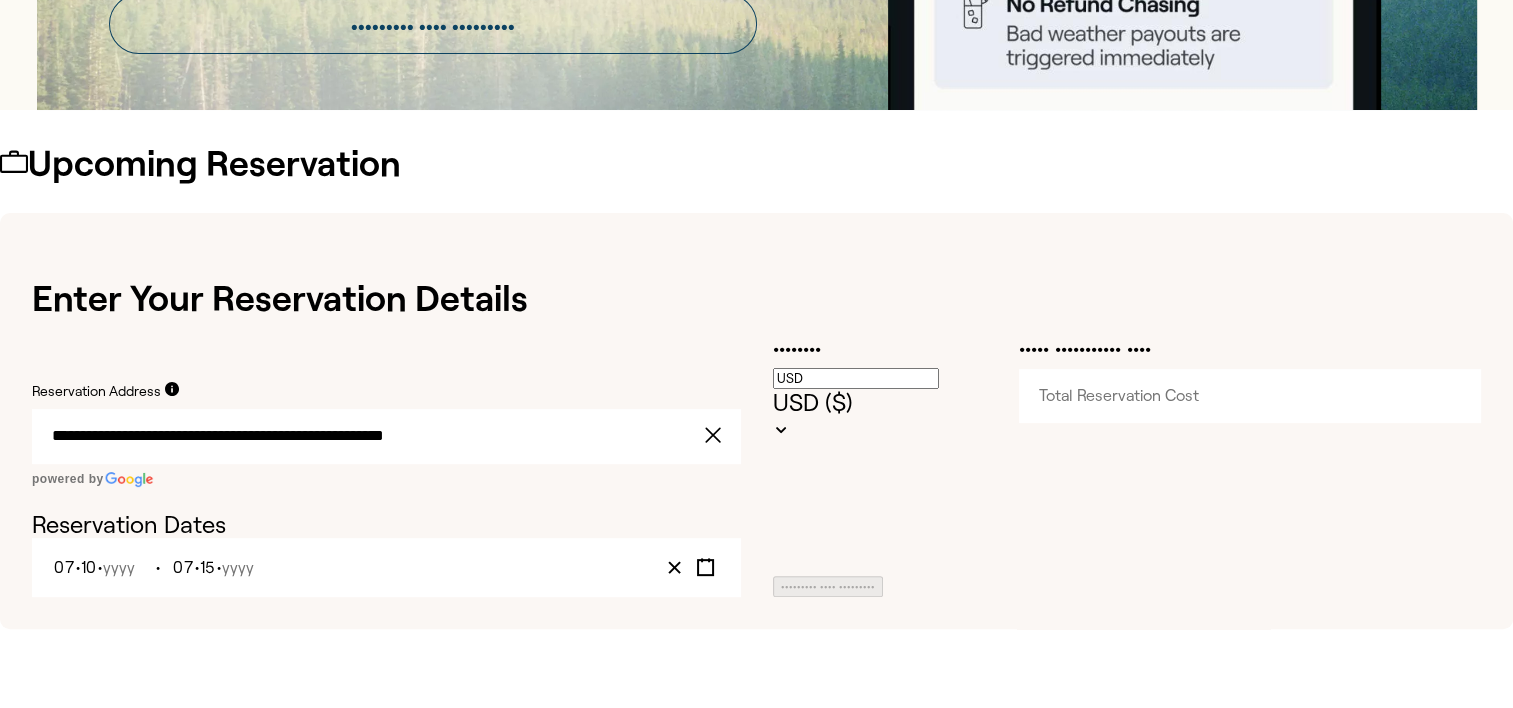 click on "**********" at bounding box center (386, 436) 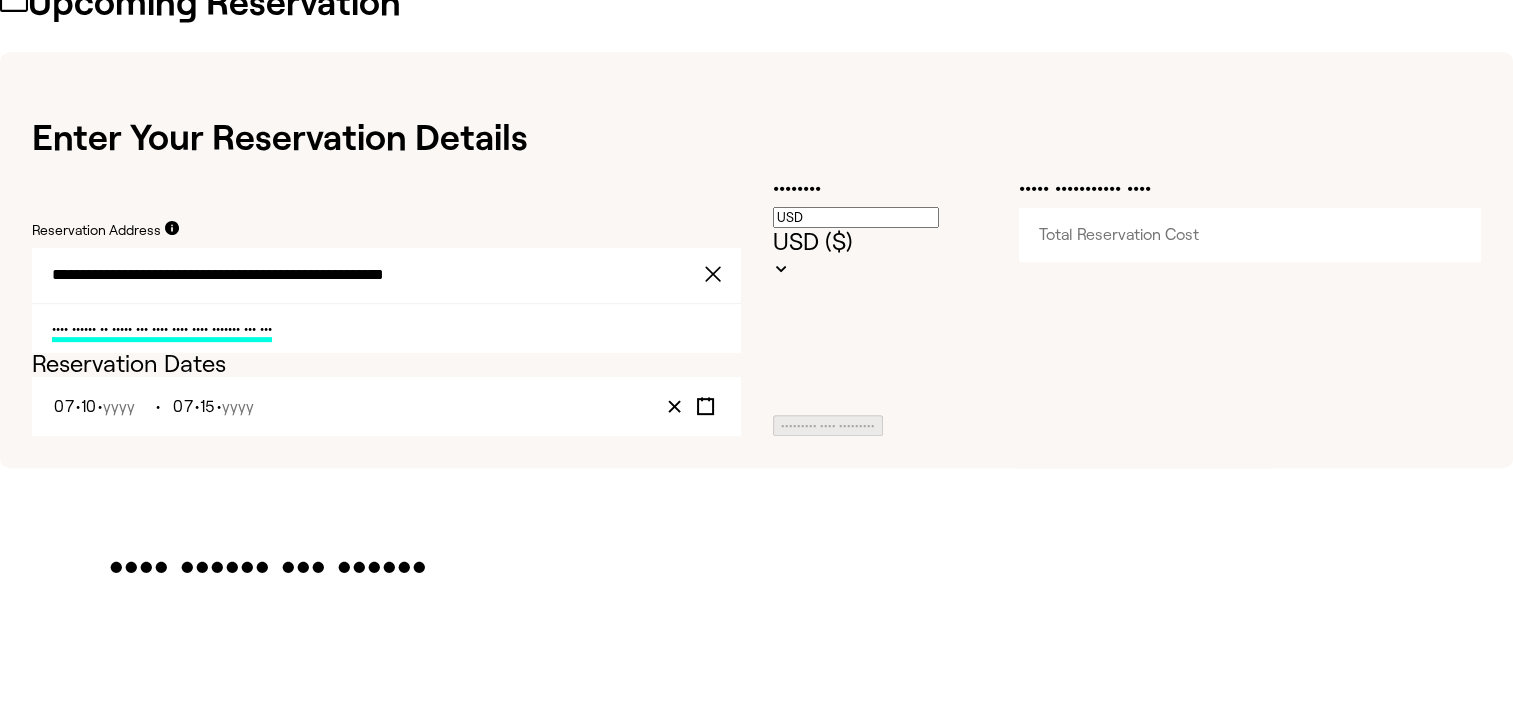 scroll, scrollTop: 689, scrollLeft: 0, axis: vertical 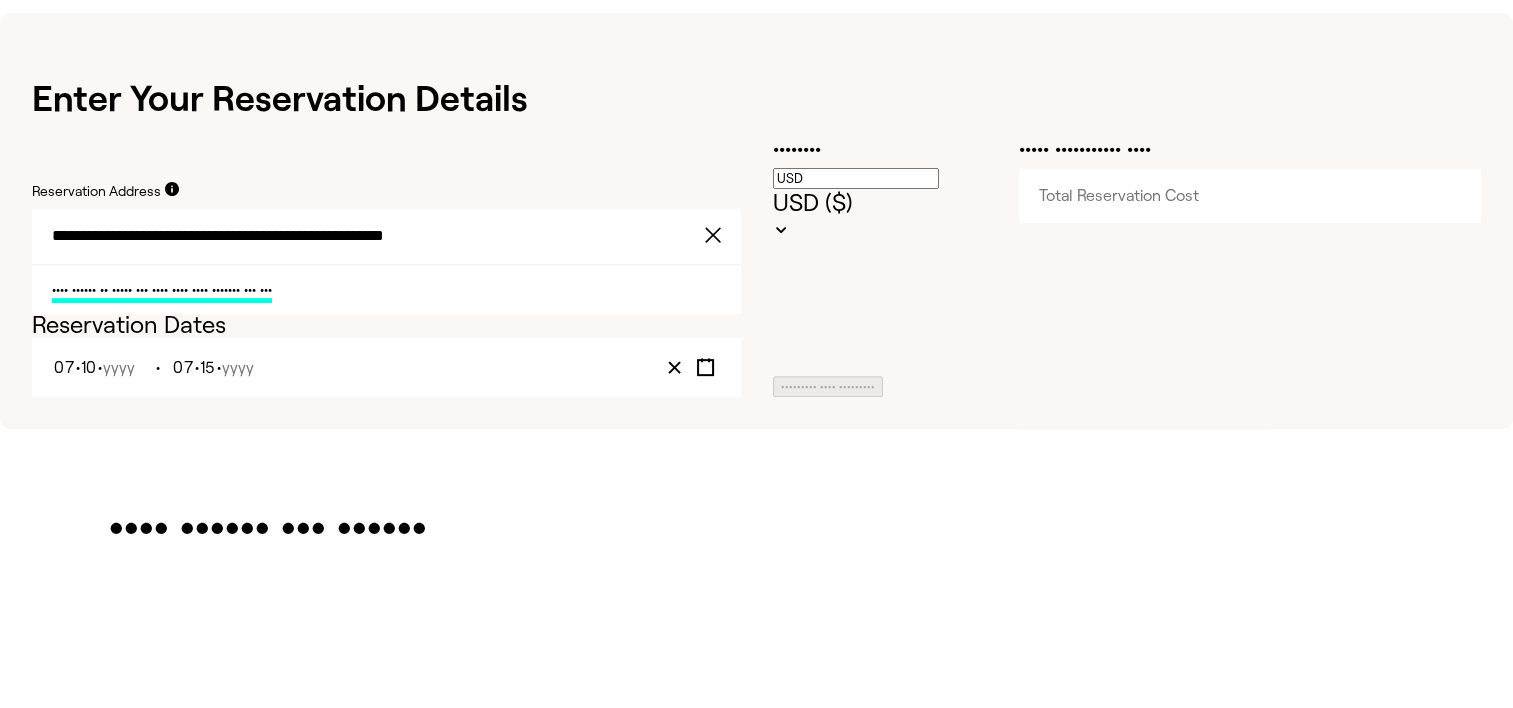 click on "•••• •••••• •• ••••• ••• •••• •••• •••• ••••••• ••• •••" at bounding box center [162, 292] 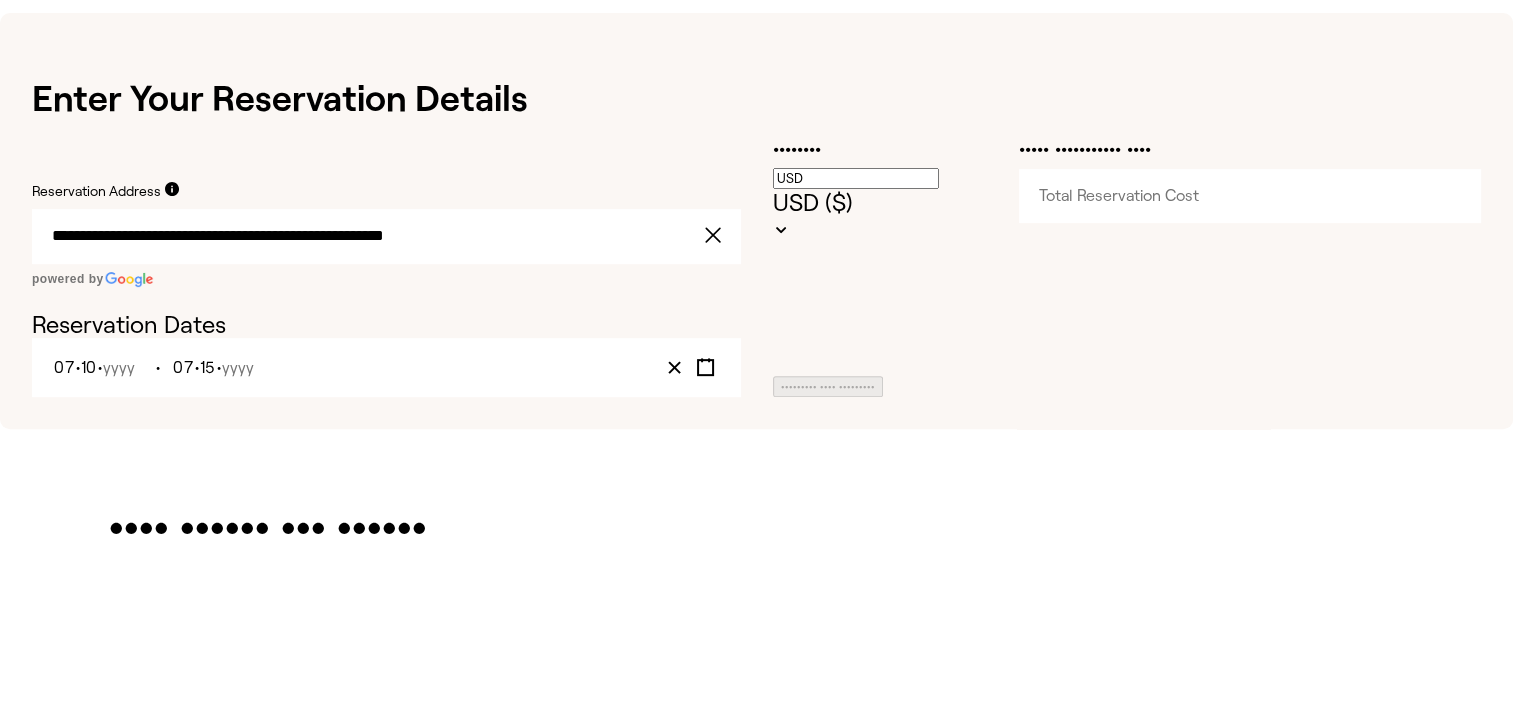 click at bounding box center (713, 235) 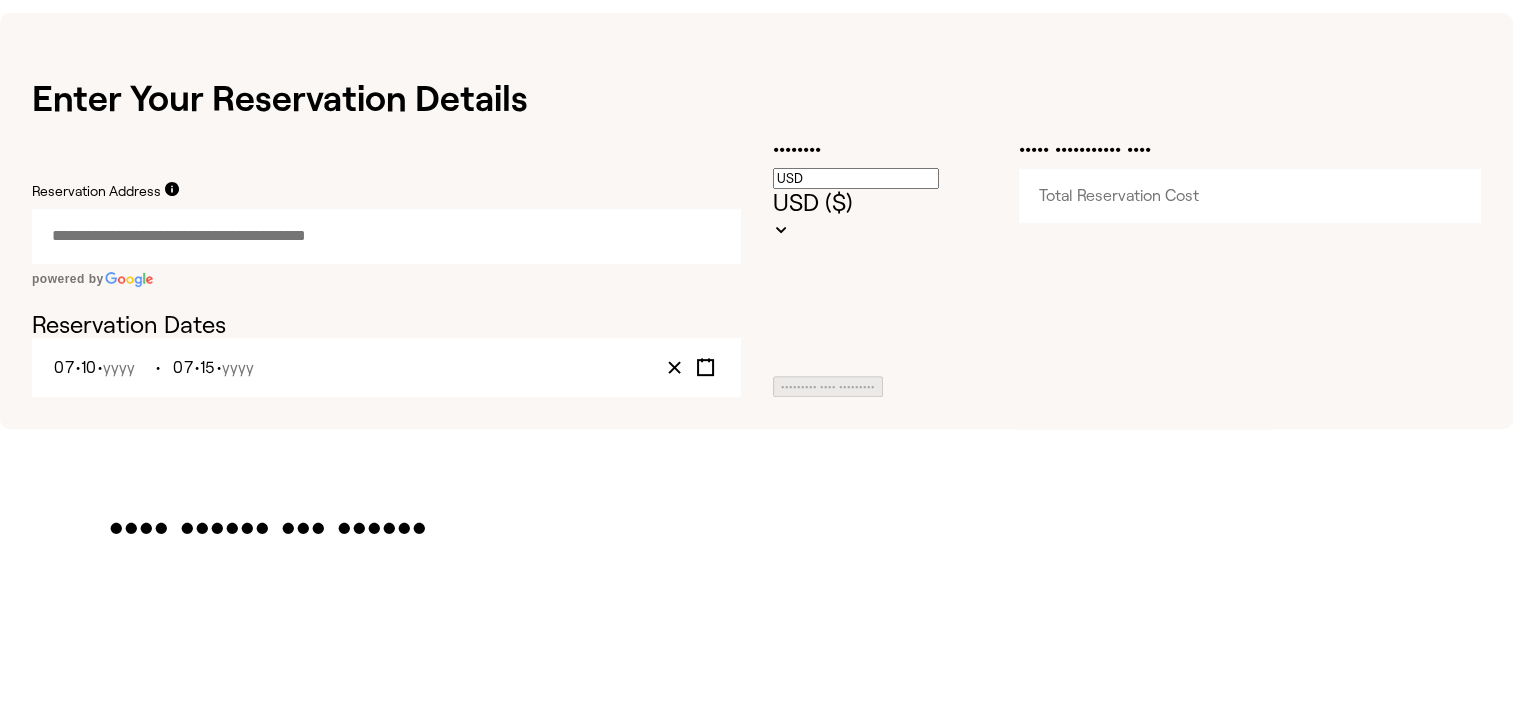paste 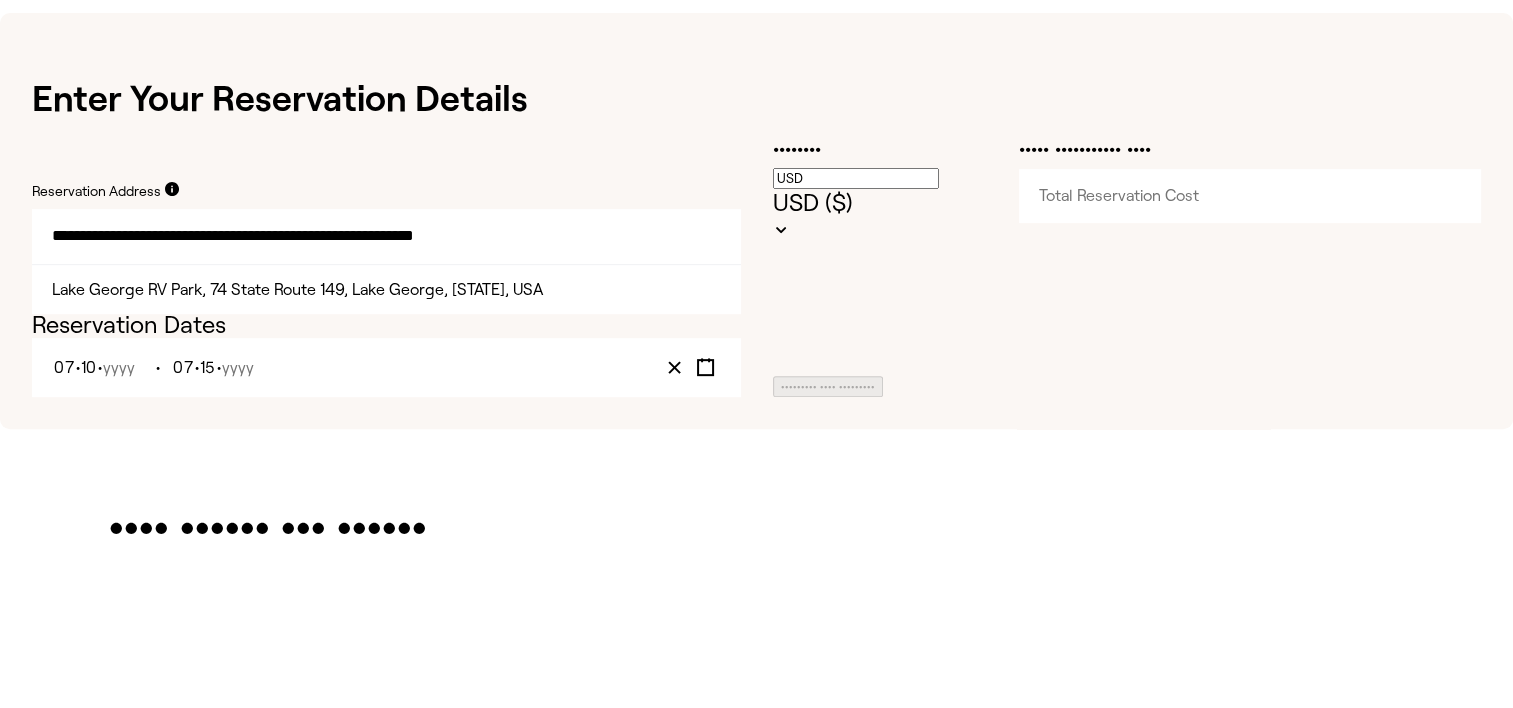 type on "••••••••••••••••••••••••••••••••••••••••••••••••••••••••••••" 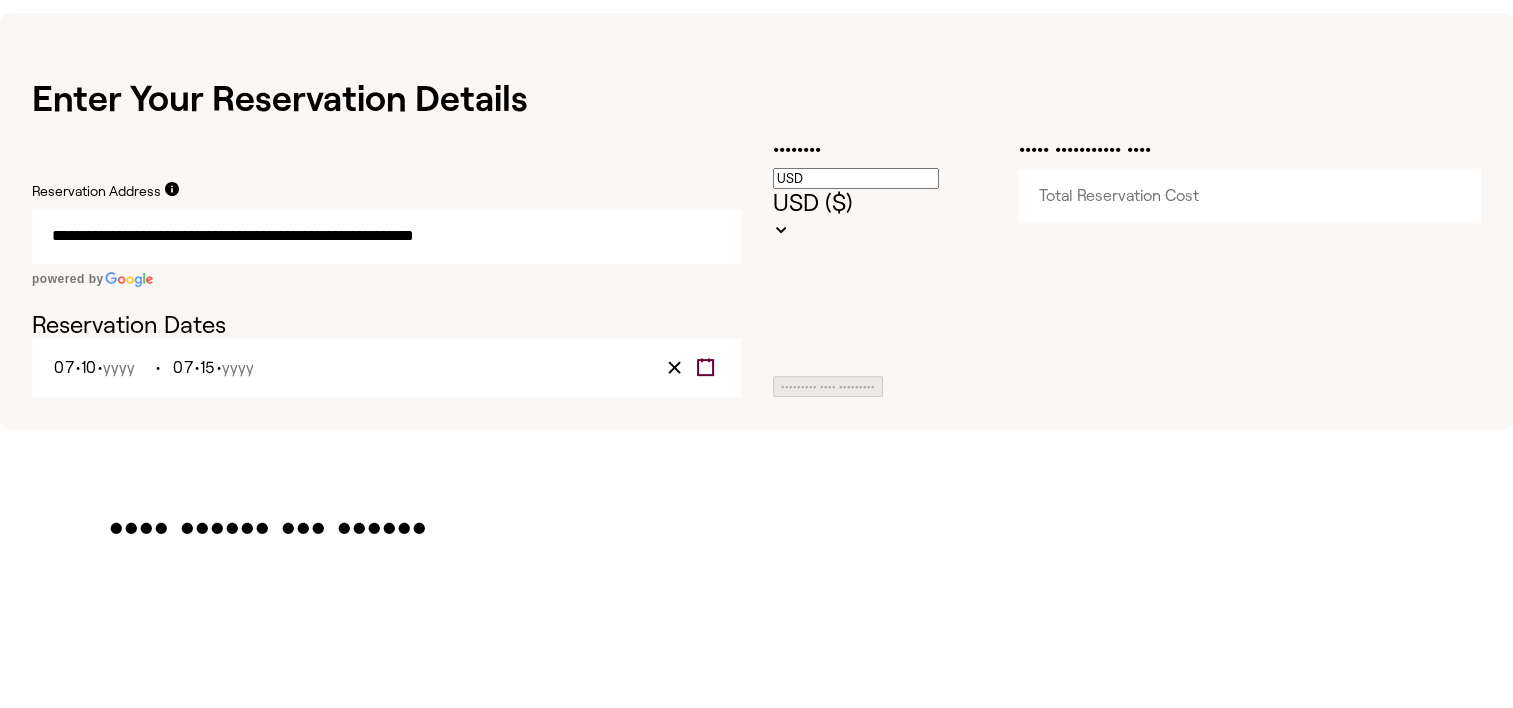 click at bounding box center [705, 367] 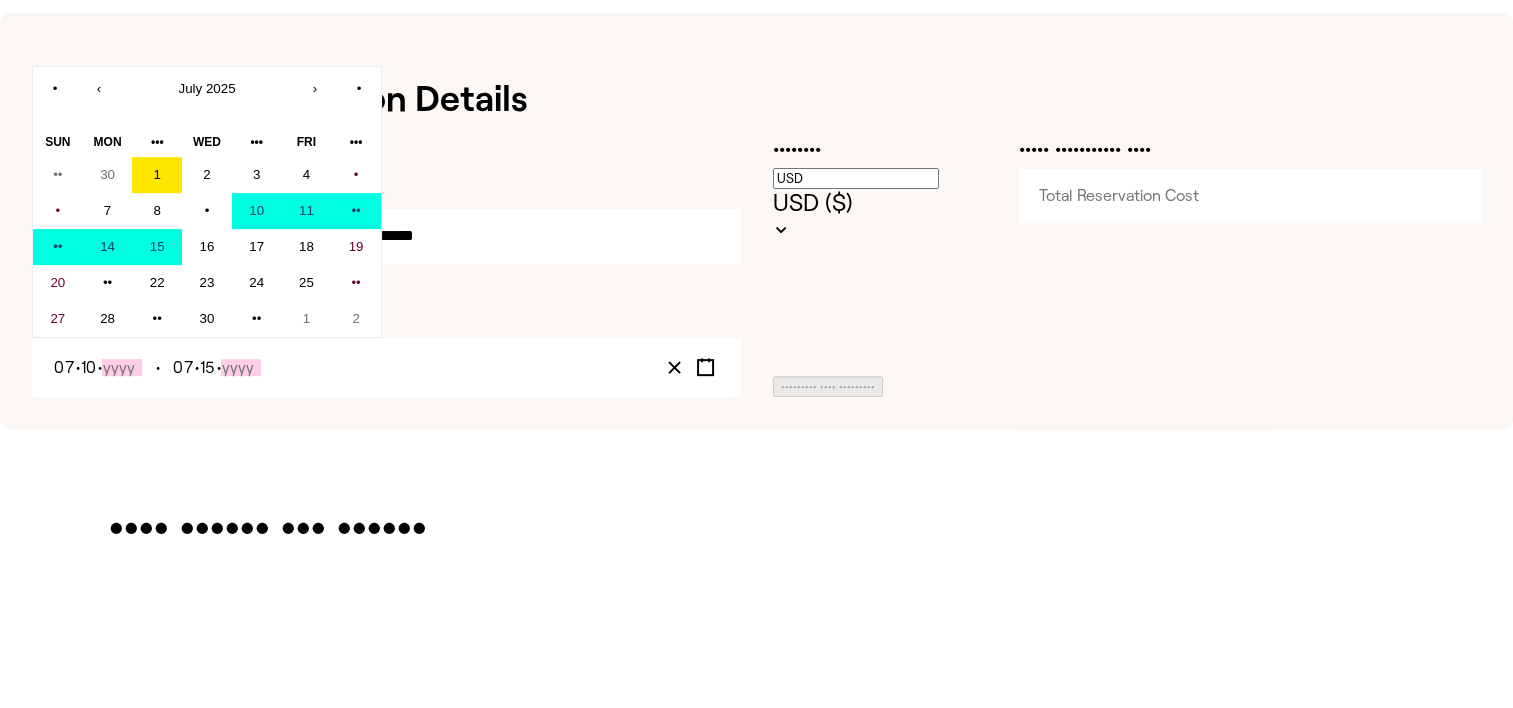 click on "**********" at bounding box center [756, 184] 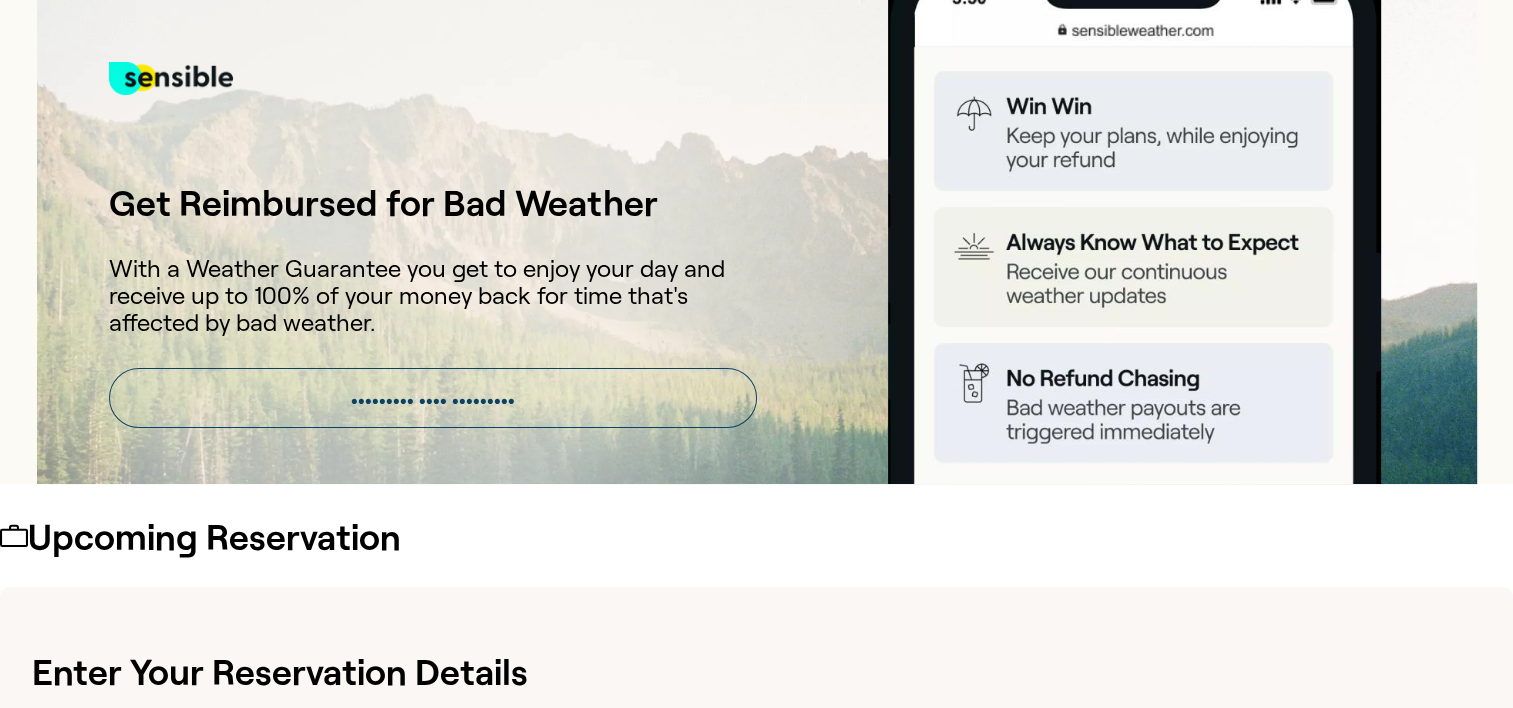 scroll, scrollTop: 89, scrollLeft: 0, axis: vertical 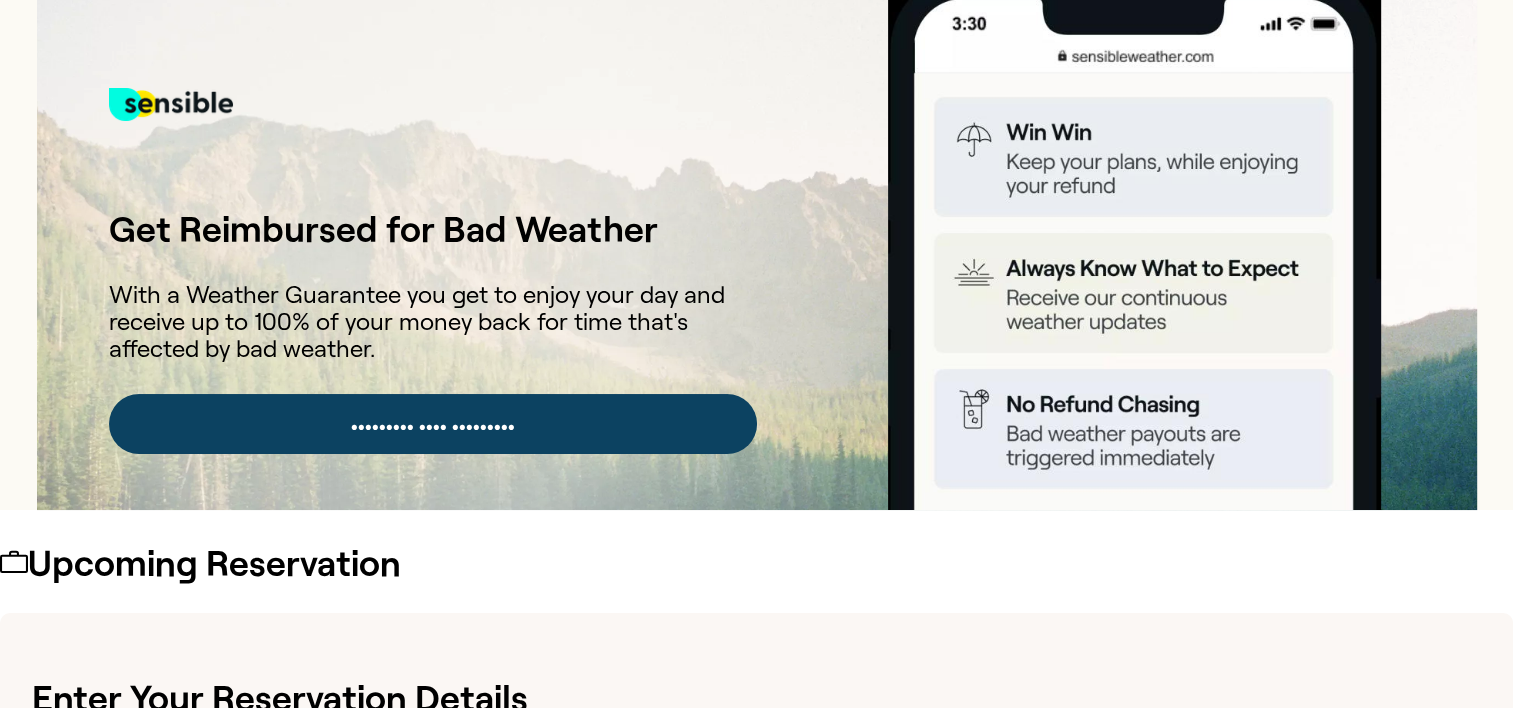 click on "••••••••• •••• •••••••••" at bounding box center [433, 424] 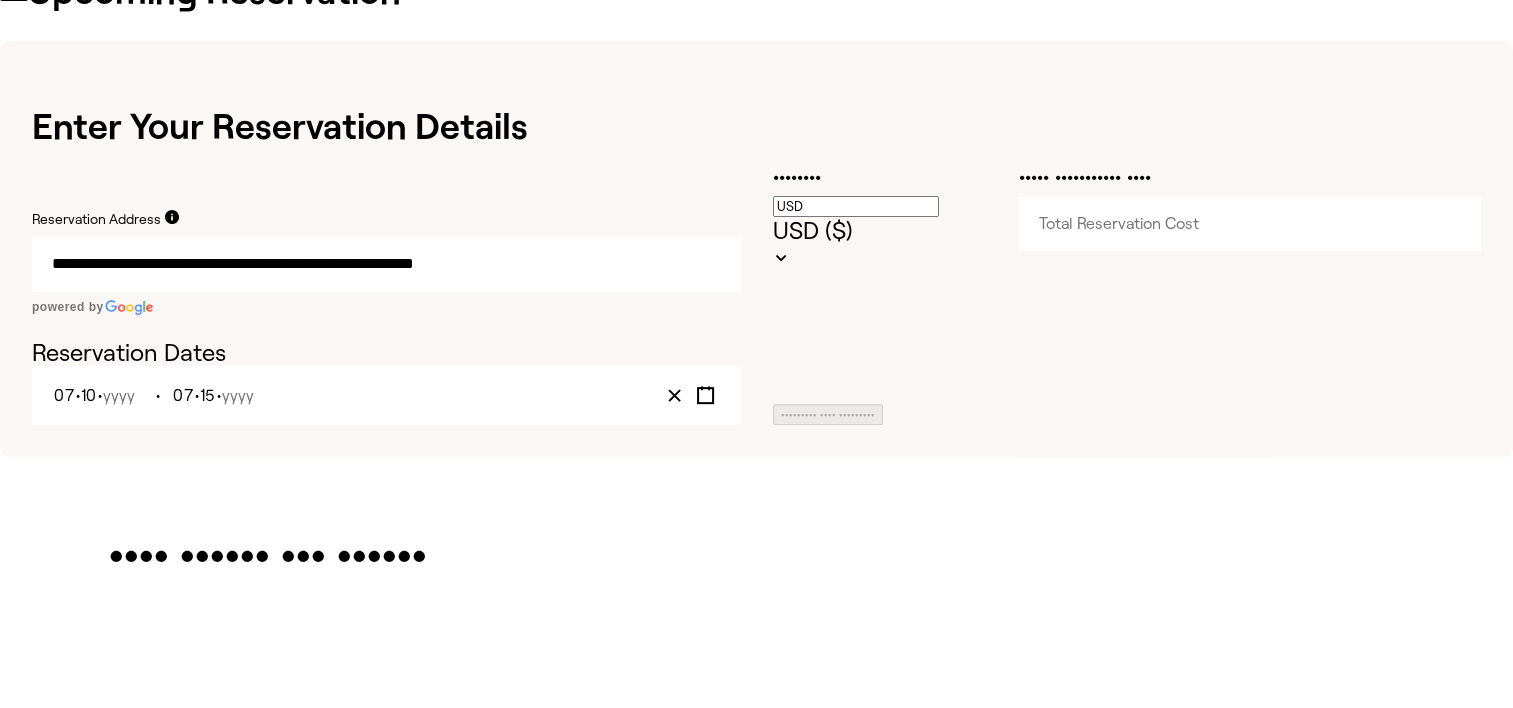 scroll, scrollTop: 664, scrollLeft: 0, axis: vertical 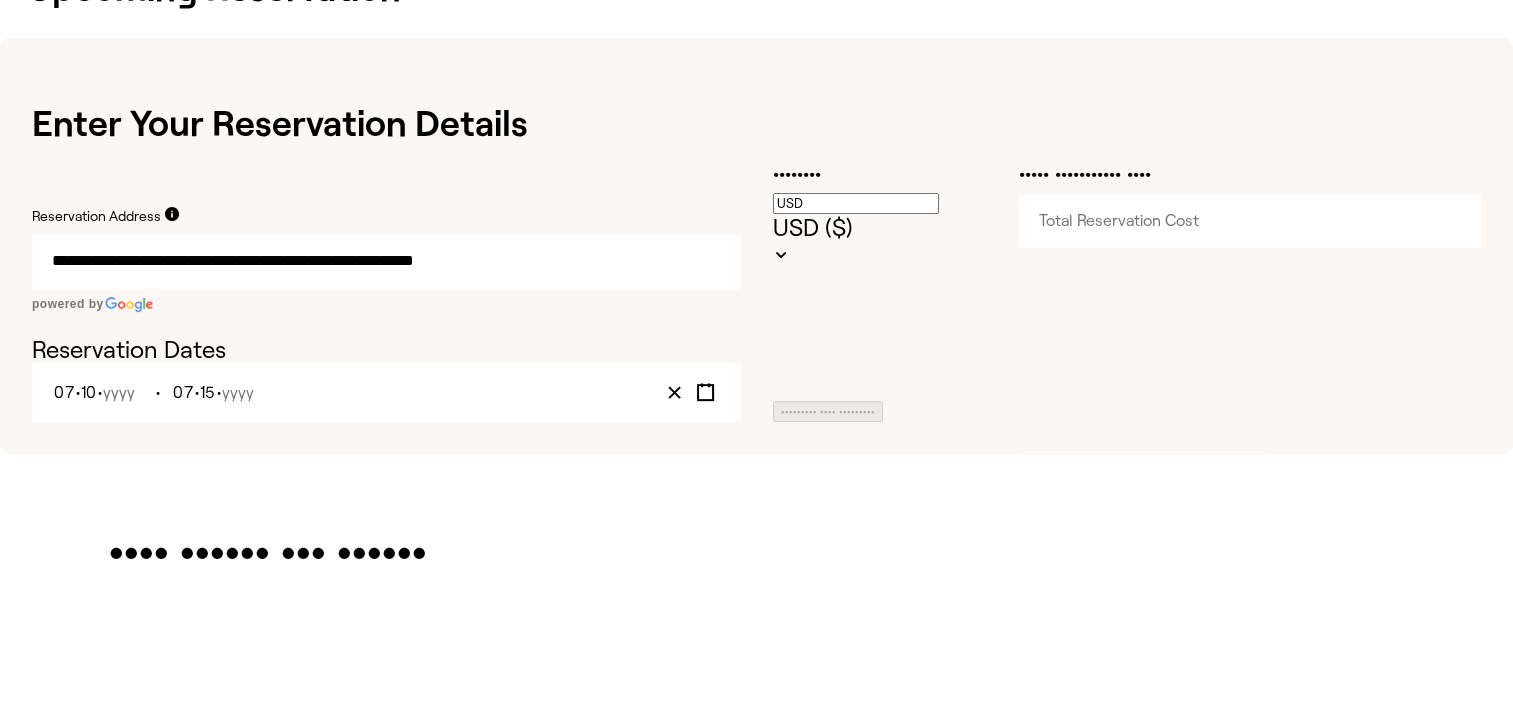 click on "••••• ••••••••••• ••••" at bounding box center [1250, 221] 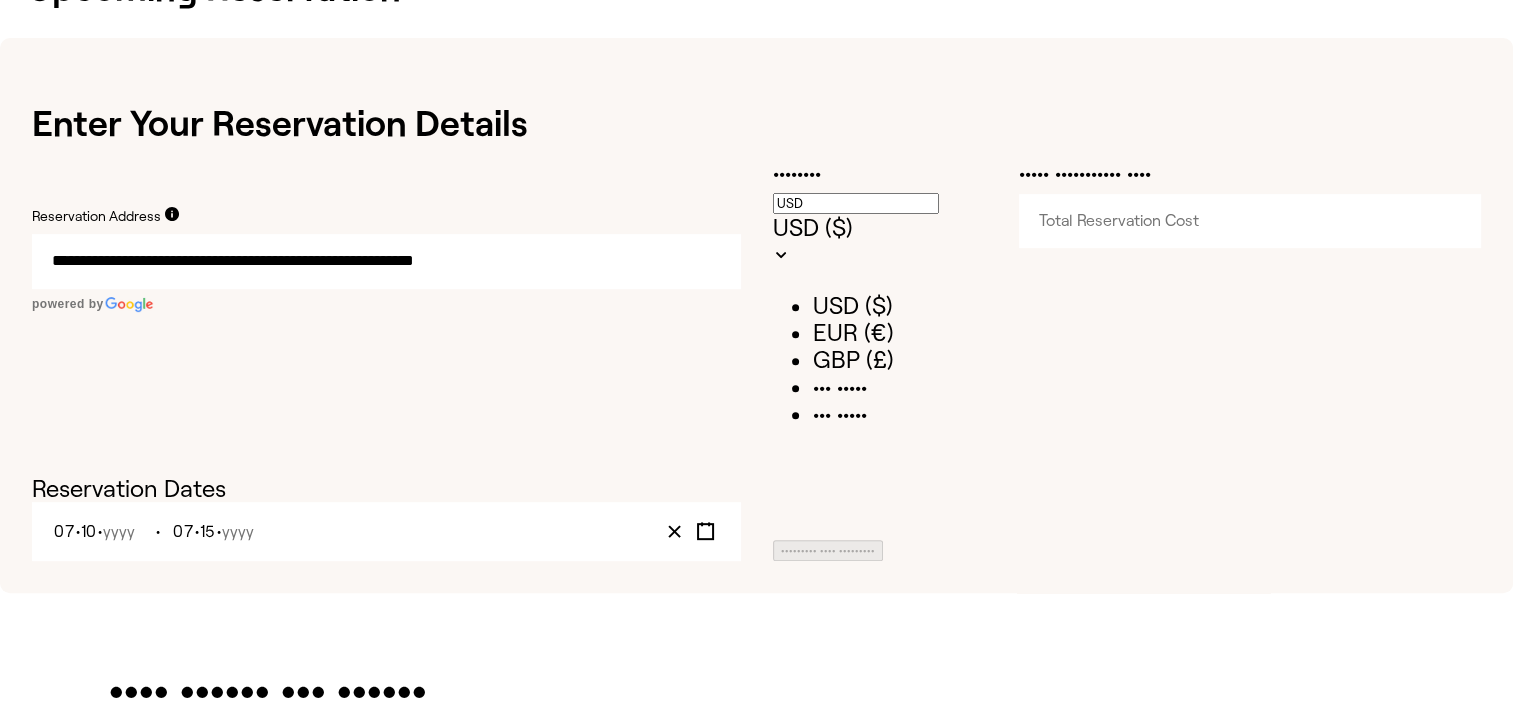 click on "USD ($)" at bounding box center (853, 305) 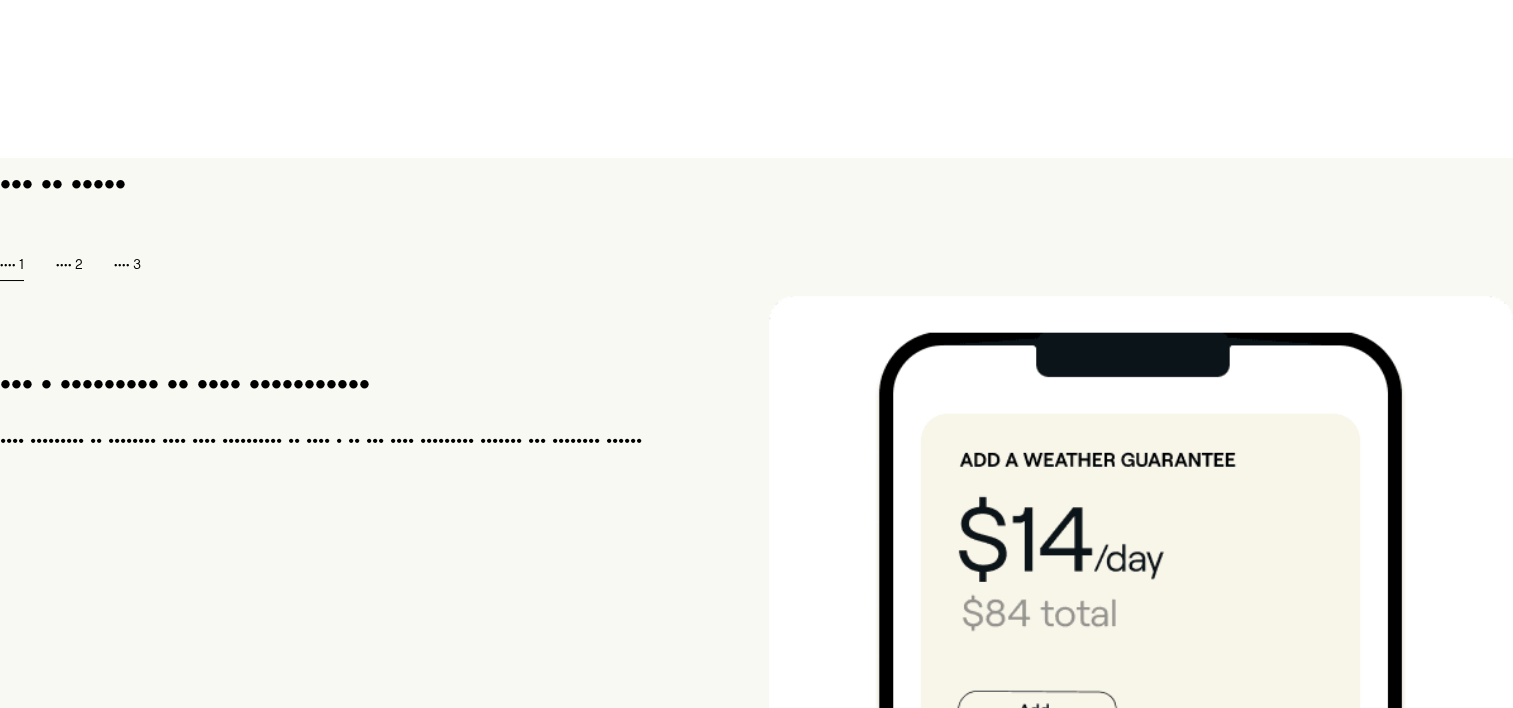 scroll, scrollTop: 1400, scrollLeft: 0, axis: vertical 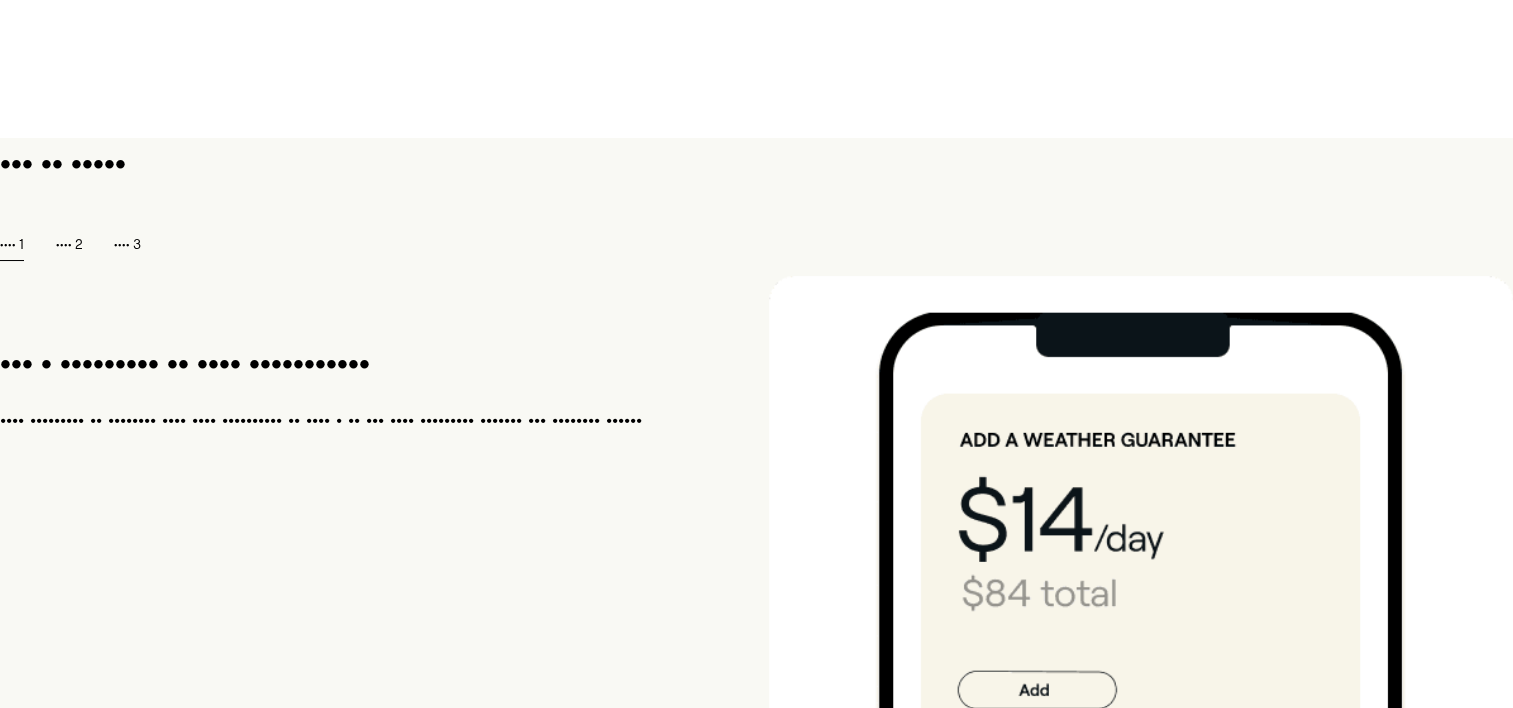 click on "••••   •" at bounding box center [12, 249] 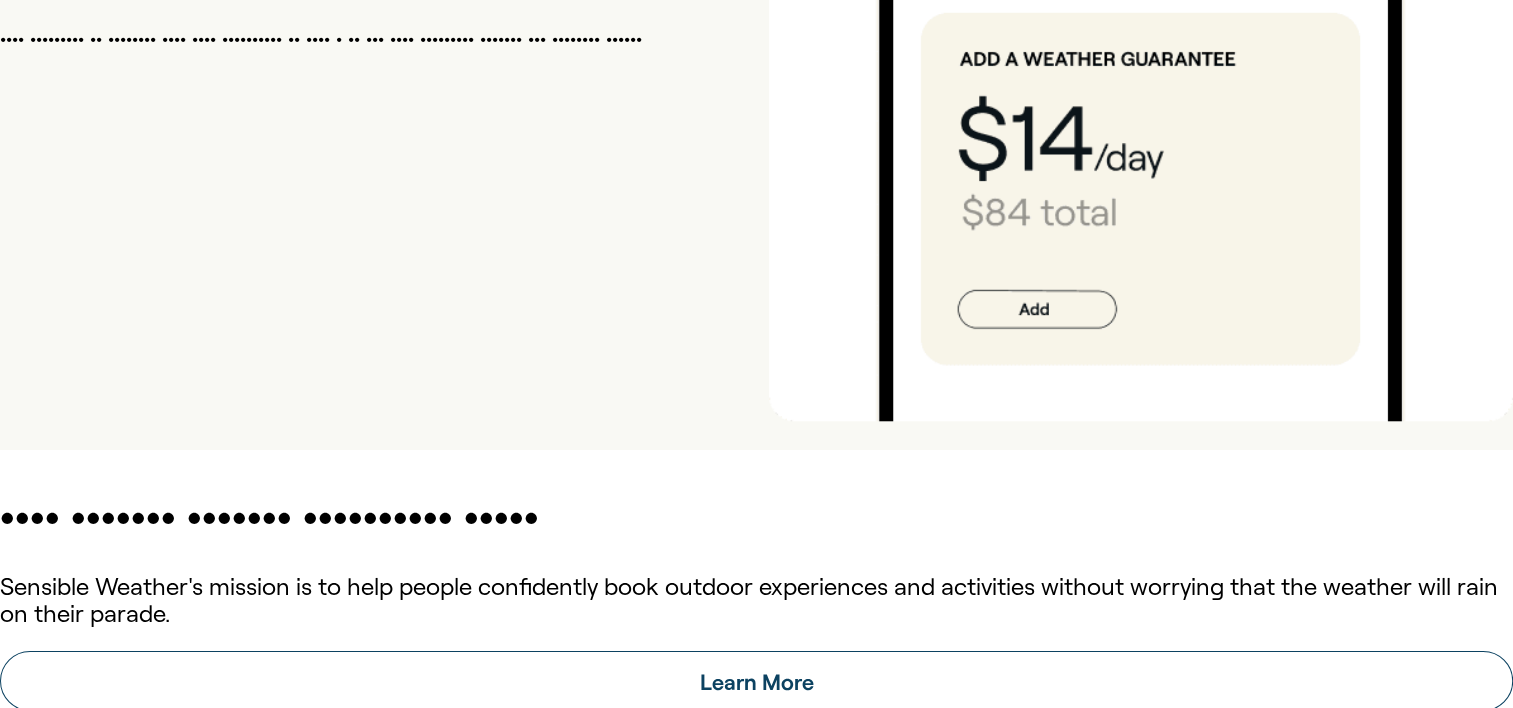 scroll, scrollTop: 1700, scrollLeft: 0, axis: vertical 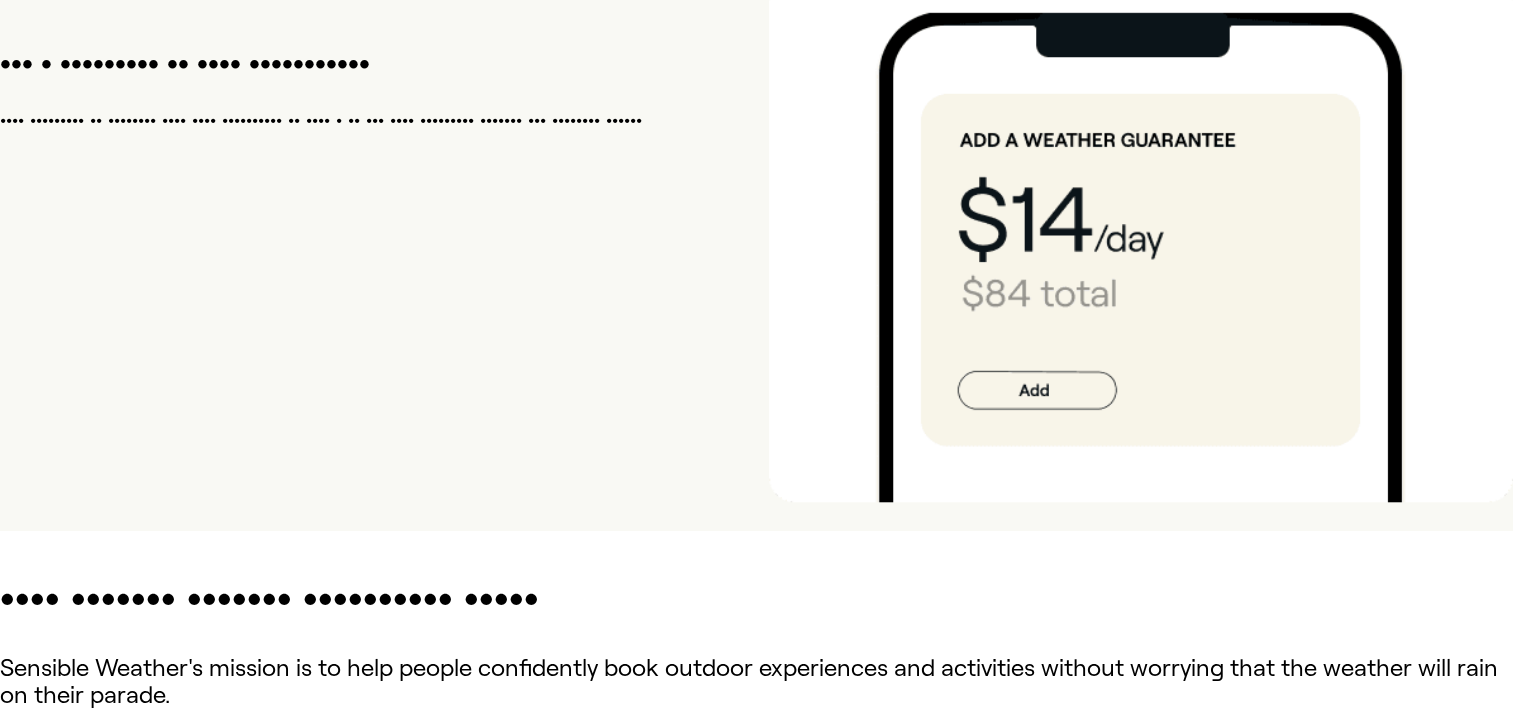 click at bounding box center (1141, 242) 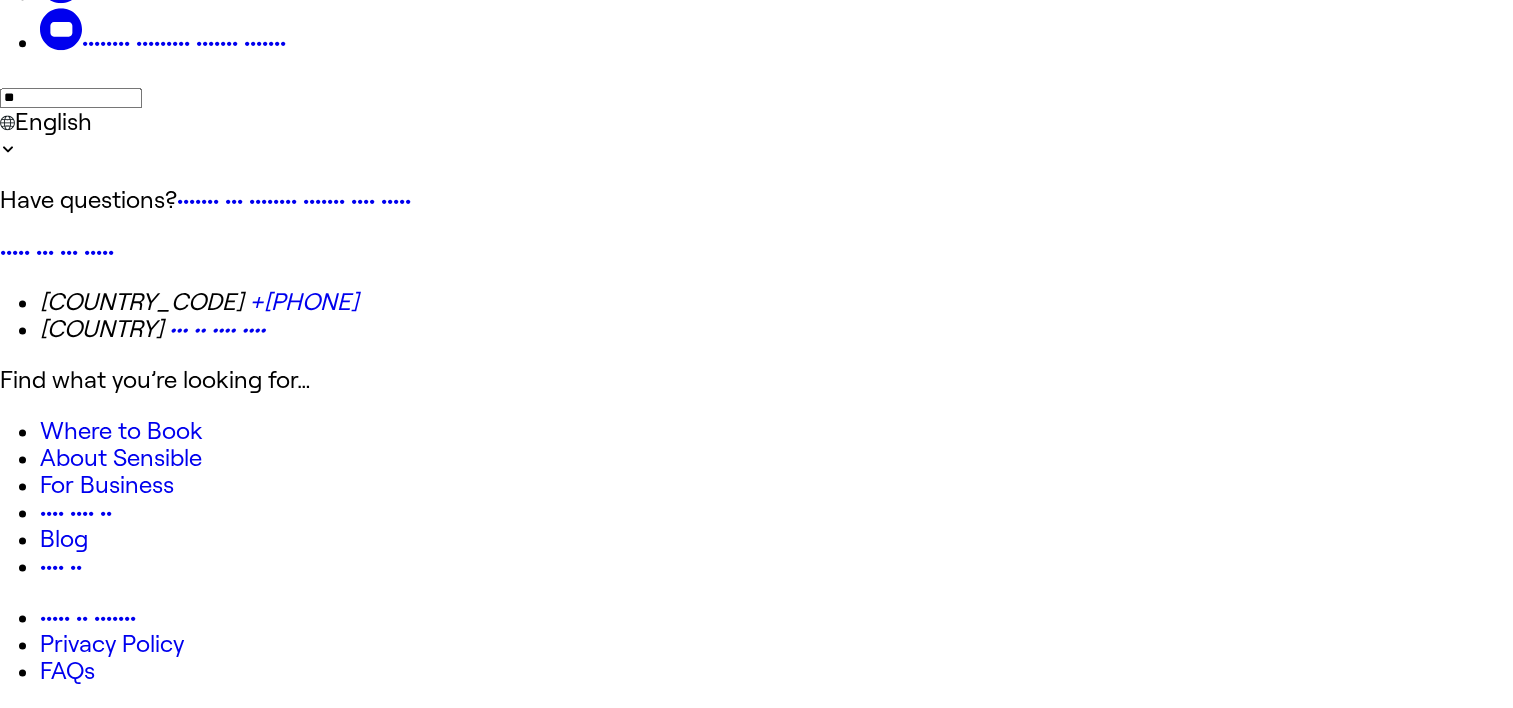 scroll, scrollTop: 2900, scrollLeft: 0, axis: vertical 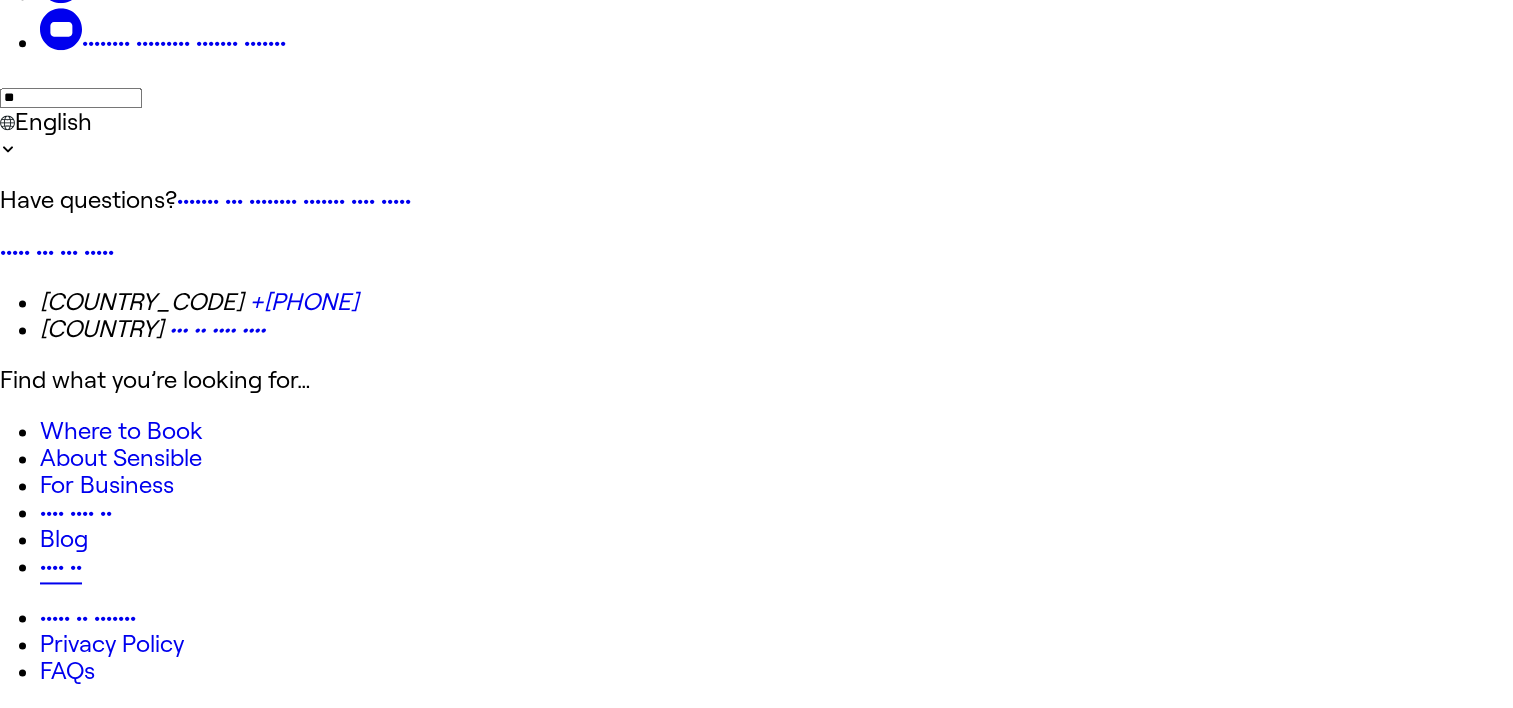 click on "•••• ••" at bounding box center [61, 565] 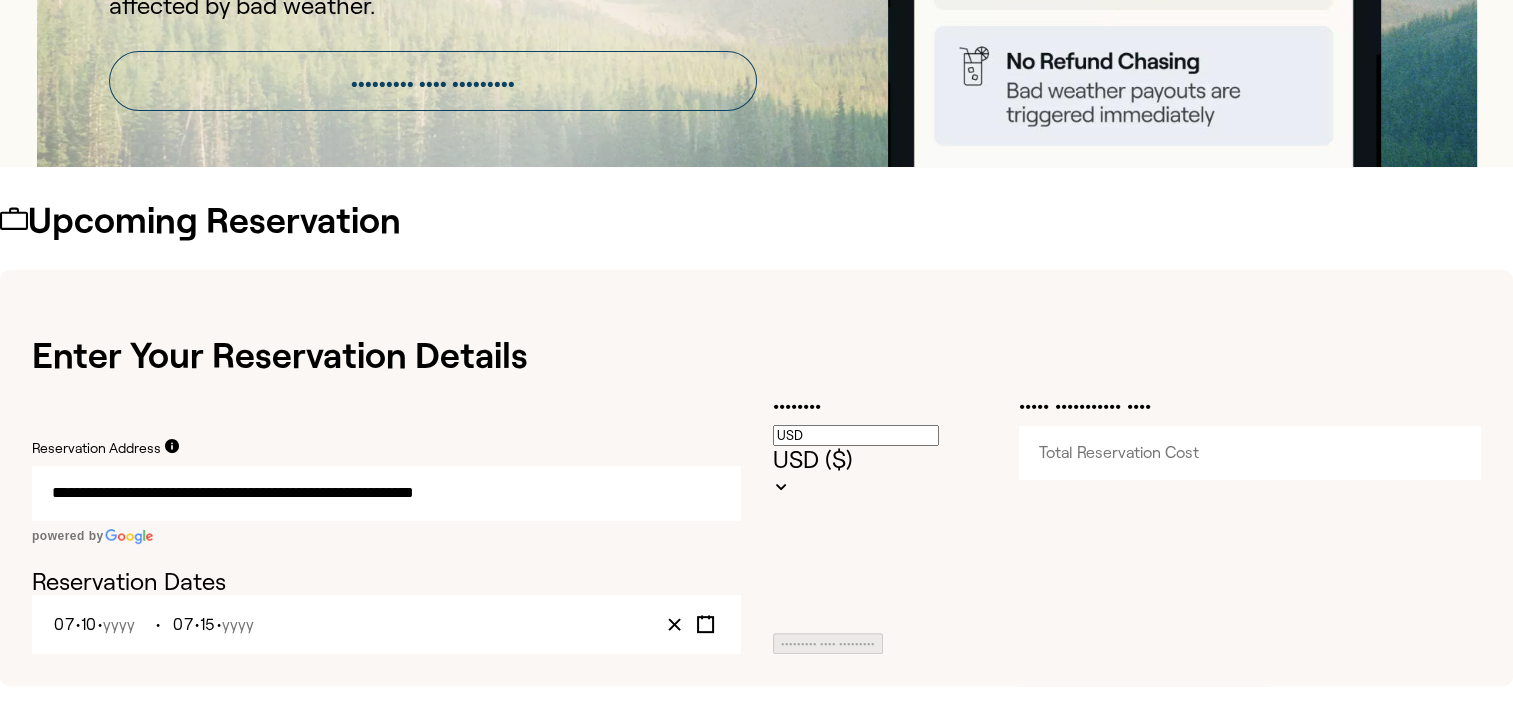 scroll, scrollTop: 400, scrollLeft: 0, axis: vertical 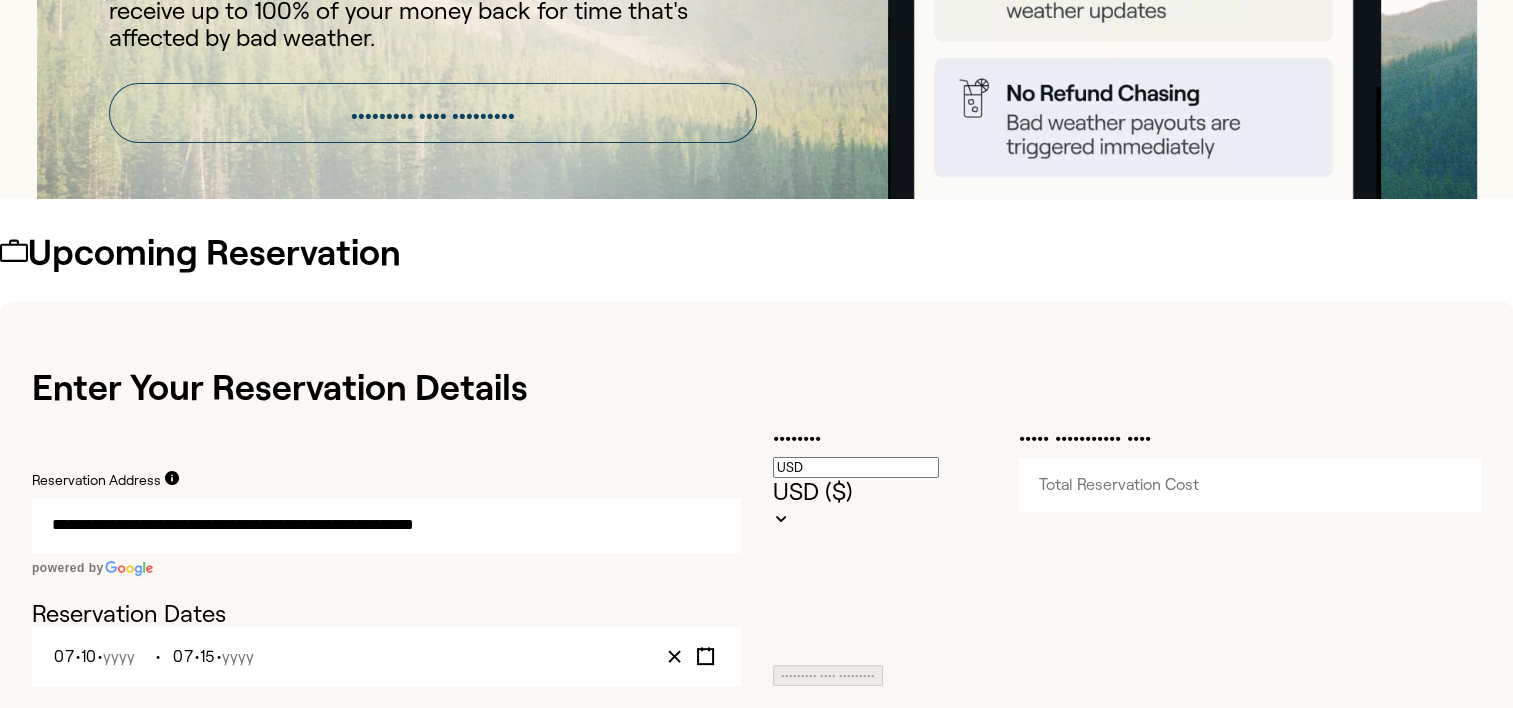 click on "••••• ••••••••••• ••••" at bounding box center (1250, 485) 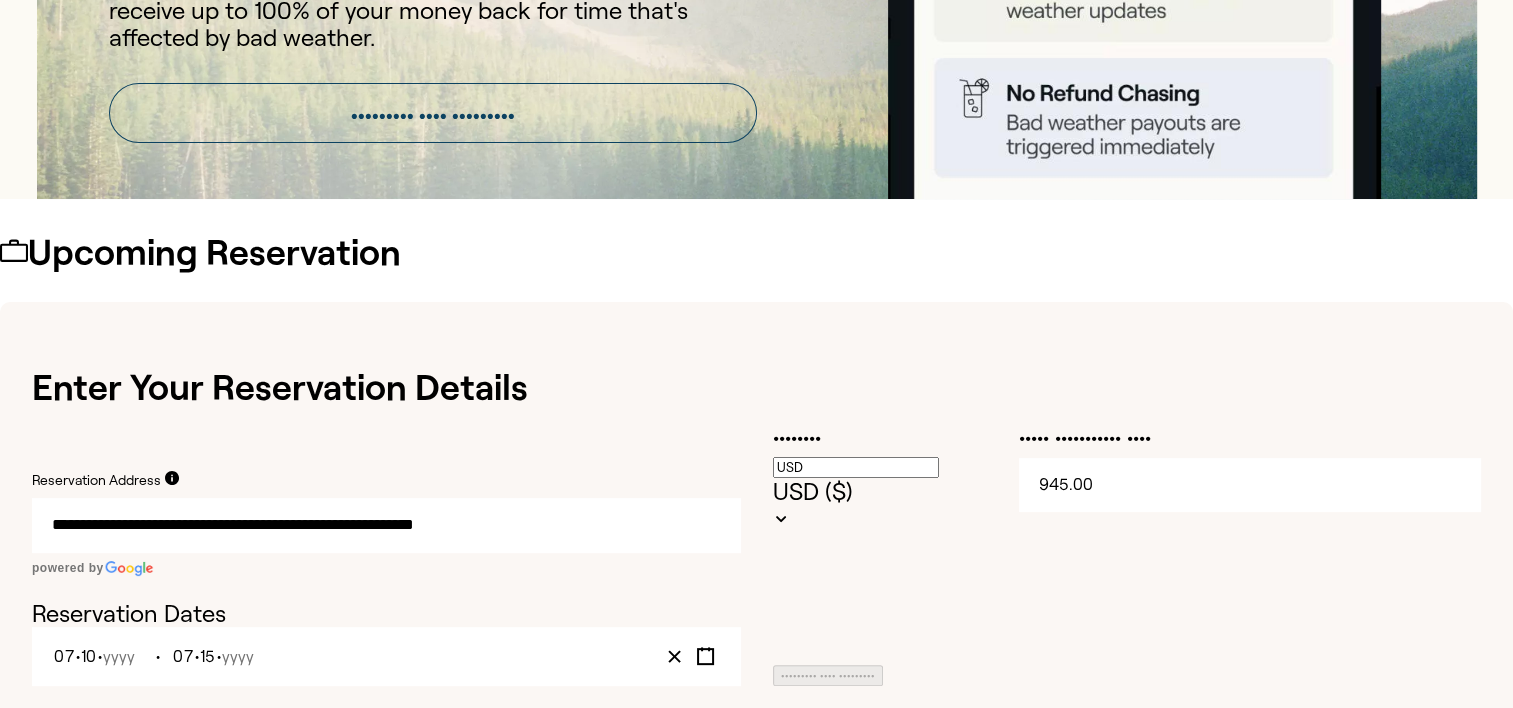 type on "945.00" 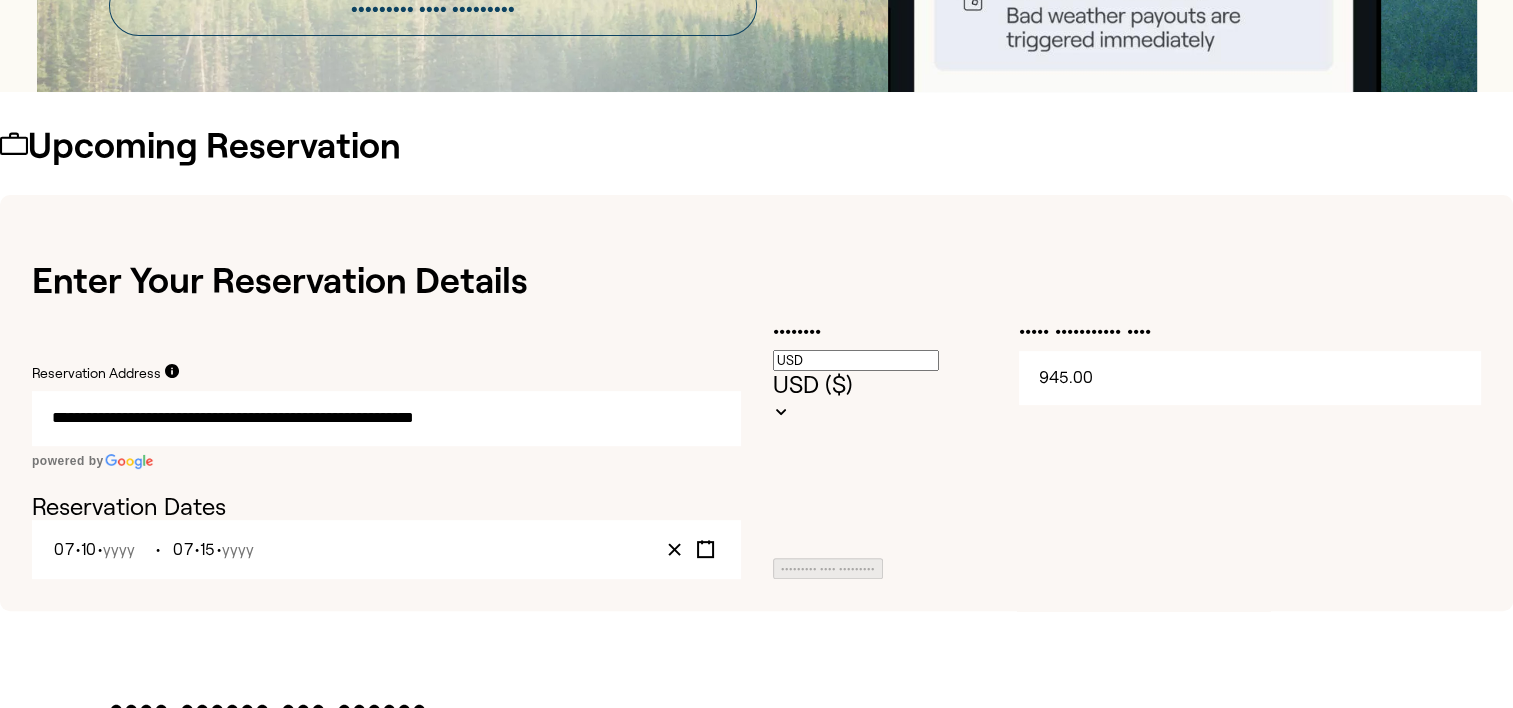 scroll, scrollTop: 500, scrollLeft: 0, axis: vertical 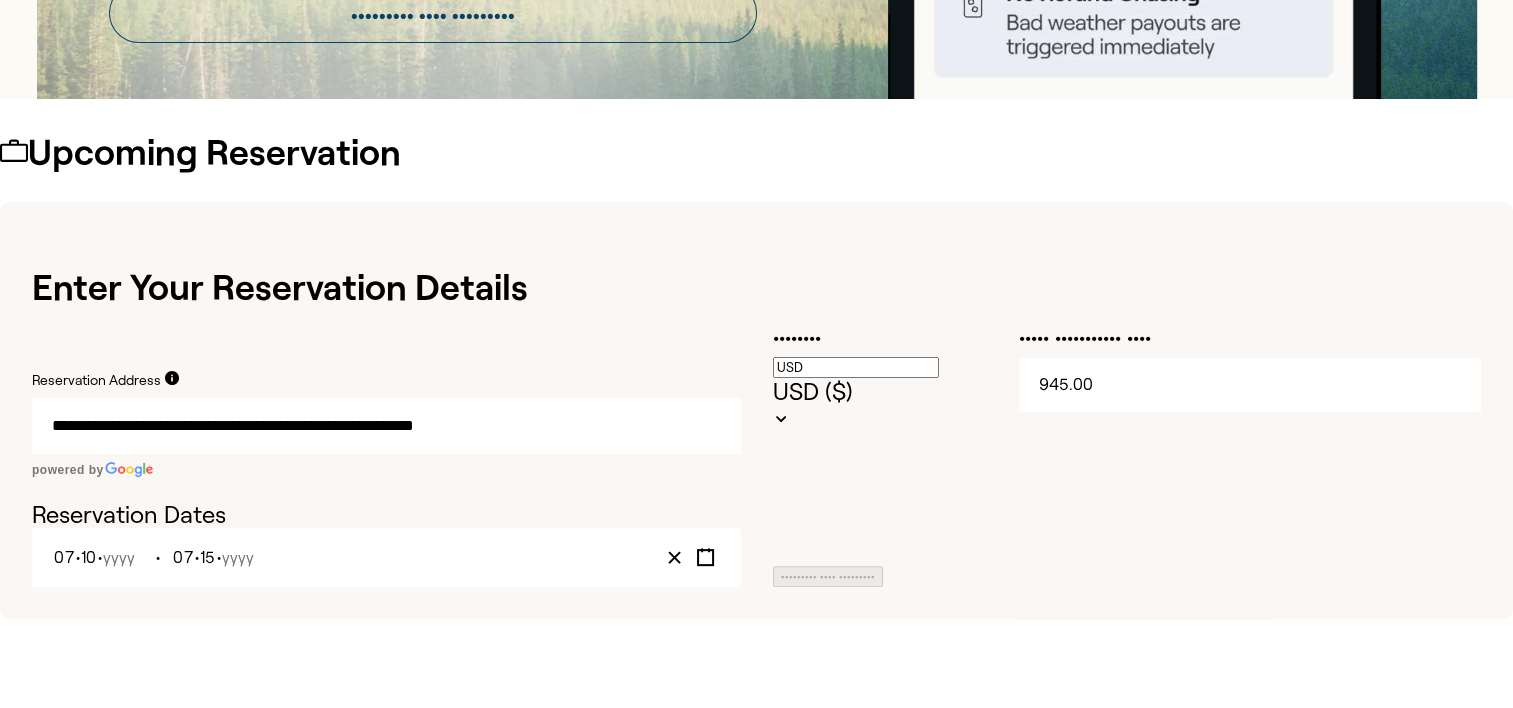 drag, startPoint x: 699, startPoint y: 373, endPoint x: 256, endPoint y: 353, distance: 443.45123 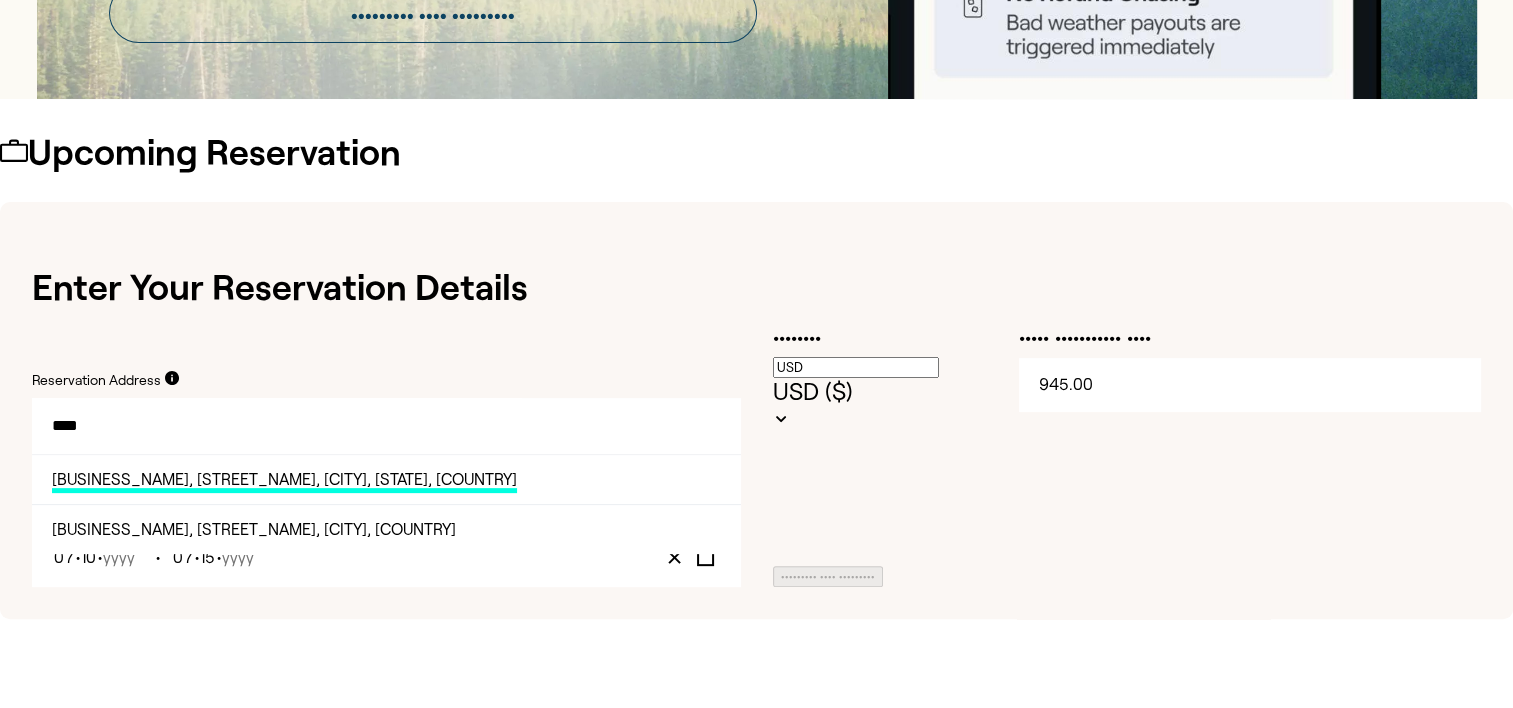 drag, startPoint x: 300, startPoint y: 379, endPoint x: 230, endPoint y: 363, distance: 71.80529 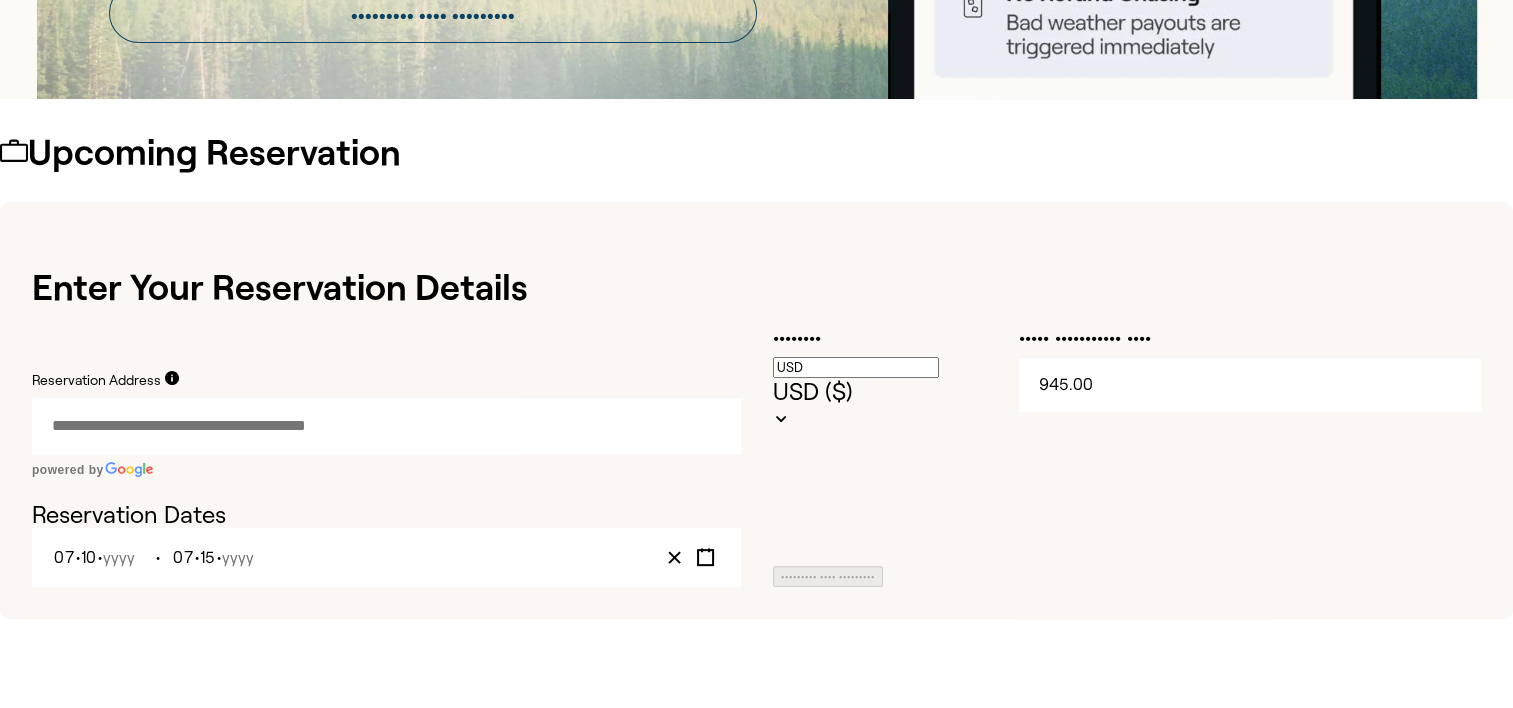 click on "Reservation Address" at bounding box center [277, 426] 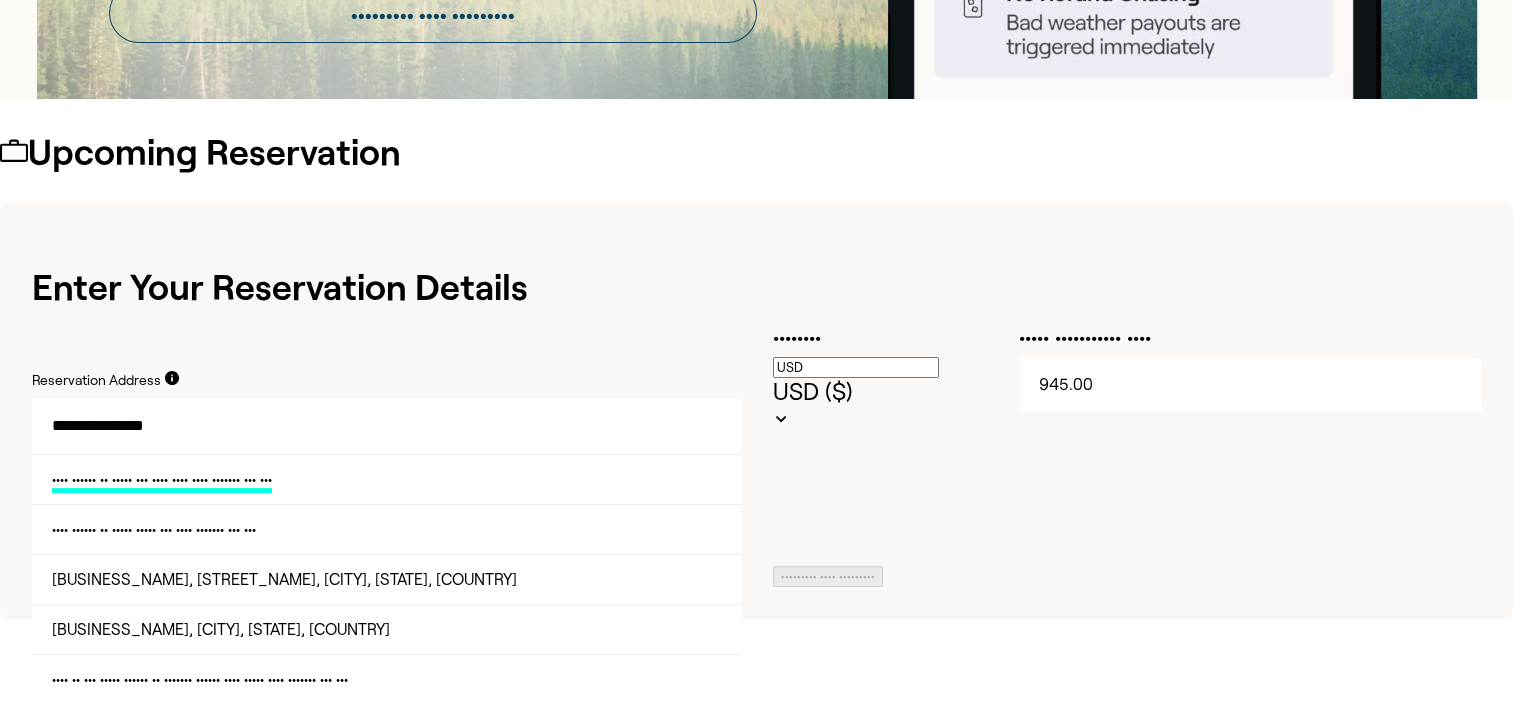 click on "•••• •••••• •• ••••• ••• •••• •••• •••• ••••••• ••• •••" at bounding box center (162, 482) 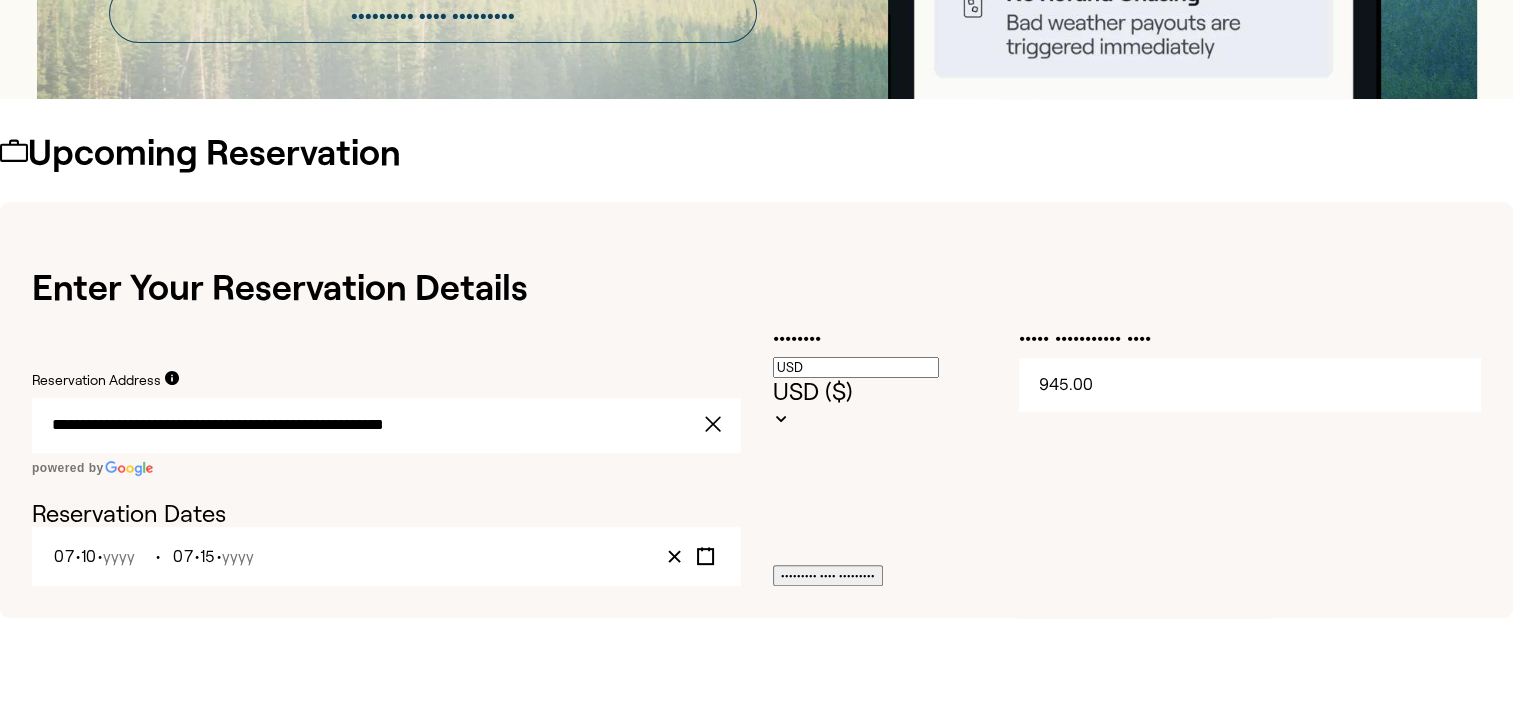 type on "**********" 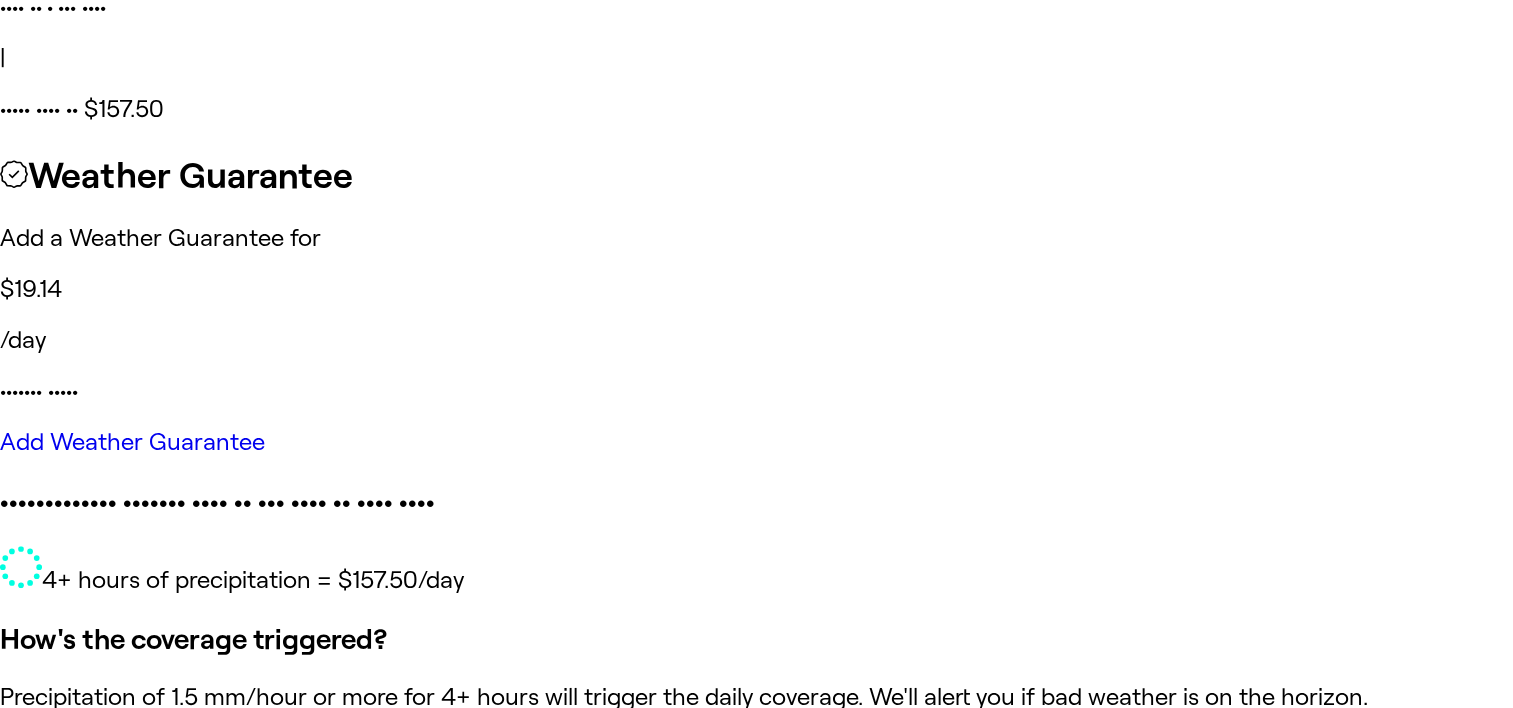scroll, scrollTop: 800, scrollLeft: 0, axis: vertical 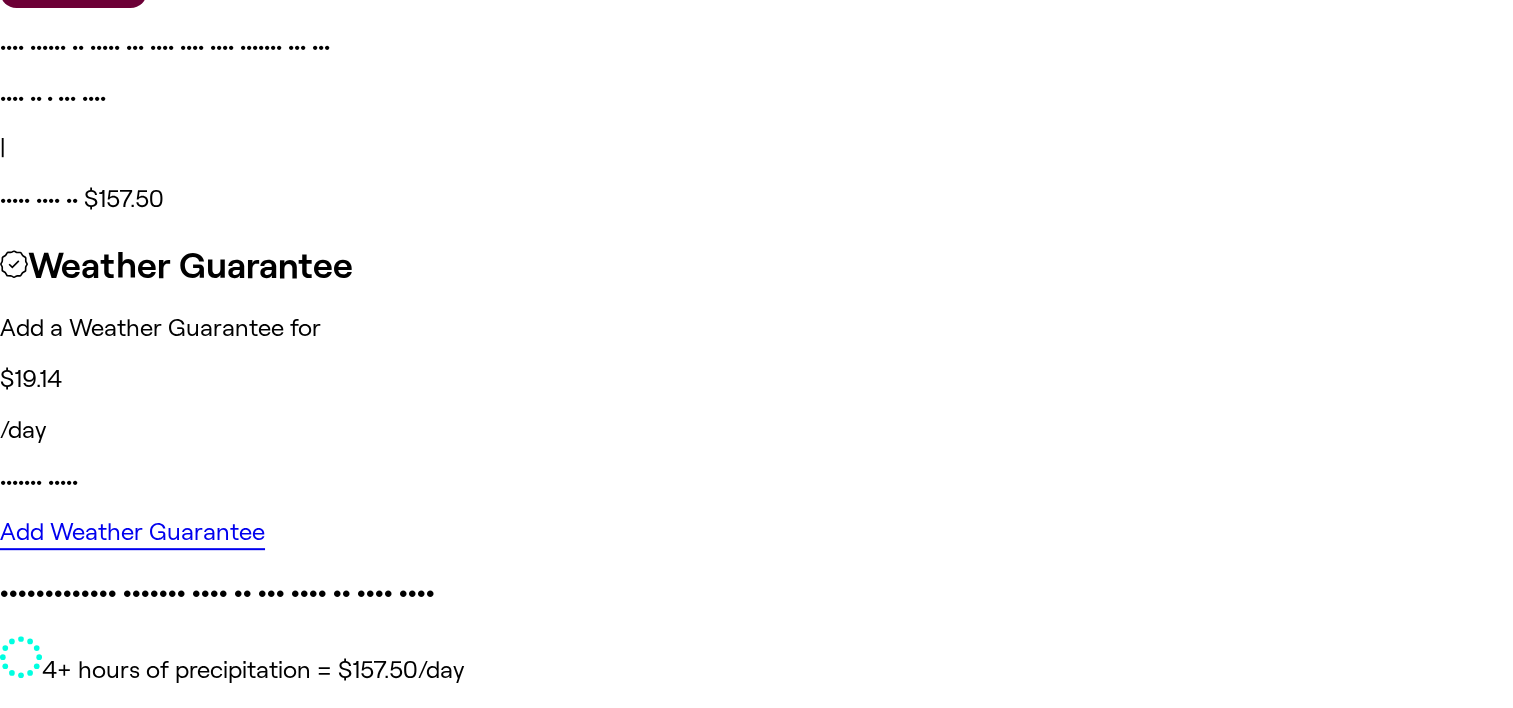 click on "Add Weather Guarantee" at bounding box center (132, 531) 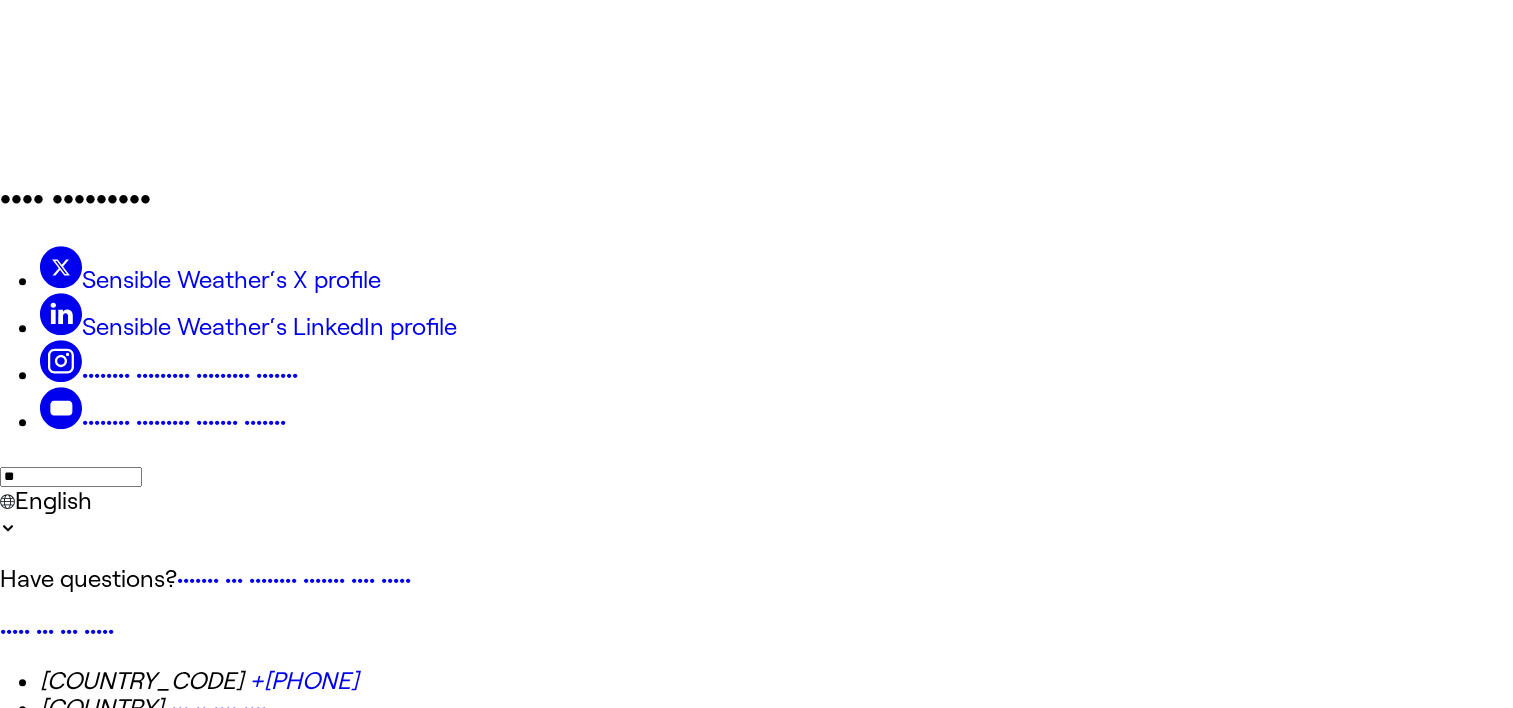 scroll, scrollTop: 0, scrollLeft: 0, axis: both 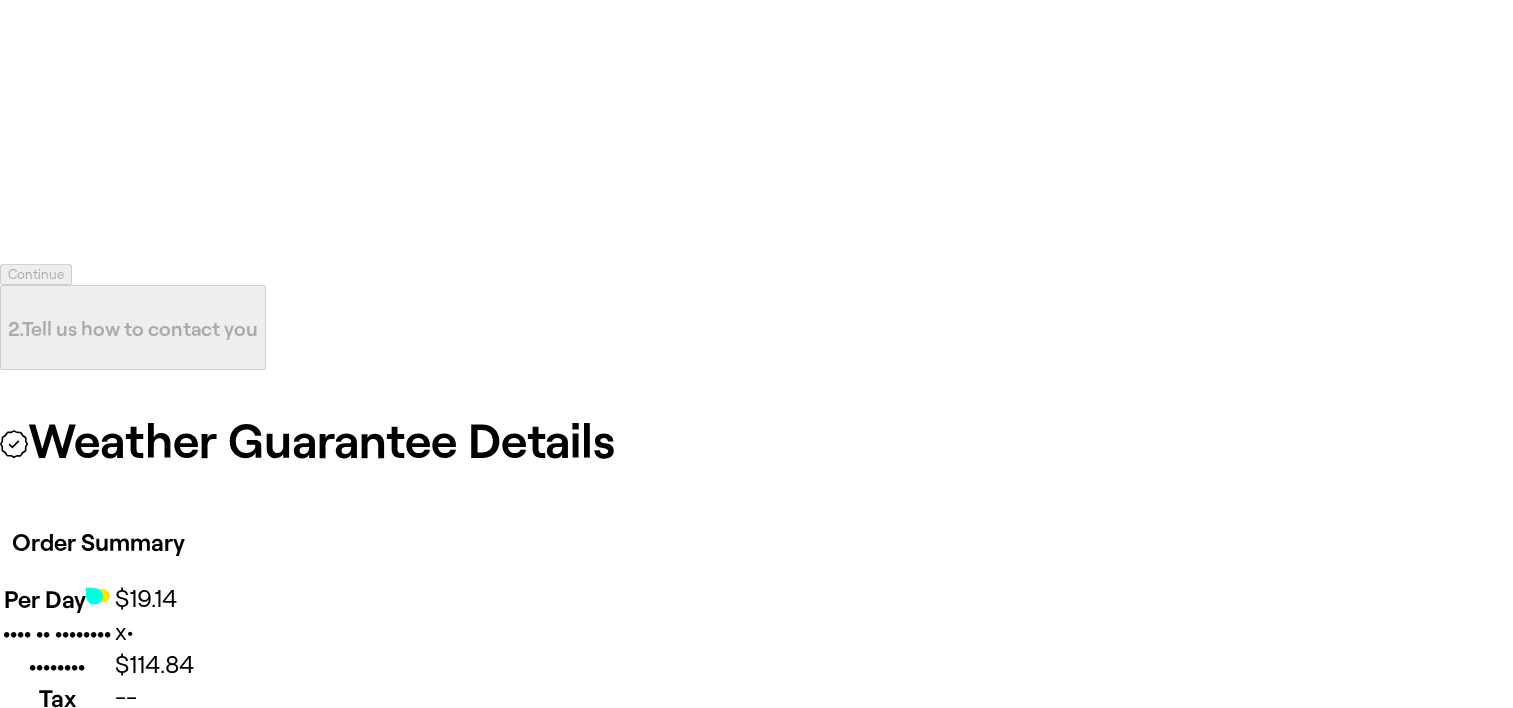 click on "••  •••• •• ••• •• ••••••• ••• •••• ••••• ••••• •• •••••• •••••• •• ••••••• •• •••••• ••••••• •• ••••• ••••••• ••• •••••••• ••••••• ••• •••••• ••• •••••• ••• ••••••••••• ••• ••••••• •••• ••••••• •••• •••••••• ••••• •• ••••••• •••• •••••• •••• •••••••• •• ••••••• ••• ••••••• •• ••••••••• ••• ••••••• •••• ••••• •••• ••••••••• •••••• •••• ••••••••• ••• ••••••• ••• •••••••••• •••• ••••••• •• ••••••• •••• •••••••••• •••• •••••••• •• ••••••• •••• ••••••• ••• •••••• •••• ••••• •••• ••••••• •• •••••• •••• ••••••• •••••••••••••• ••••• ••• •••• •••••••• •••• ••••••••• ••• •••• •••• •••••• ••• ••••••••••• •••• •••••••• •••• •••••• ••• ••••••• •••••• ••••• ••••••••• •••• •••••• •••••••••• •••• •••••••• •••• ••••••• •••• •••• ••••••• •••• •••• ••••• •••• •••••••• •••• •••••••• •••• •••••• •• •••••• ••••••• •• ••••••• ••••••• •••••••• •••• •••• •••• ••••• ••• ••••• ••• ••••••••• •••••• ••• ••••• ••••••••• ••••••• ••• •••••••• ••• ••••••• •••• ••••• •••• ••••• ••••••••••• •••••••• •• •••• •••• •••• ••••••• •••• ••••• ••••" at bounding box center [756, 327] 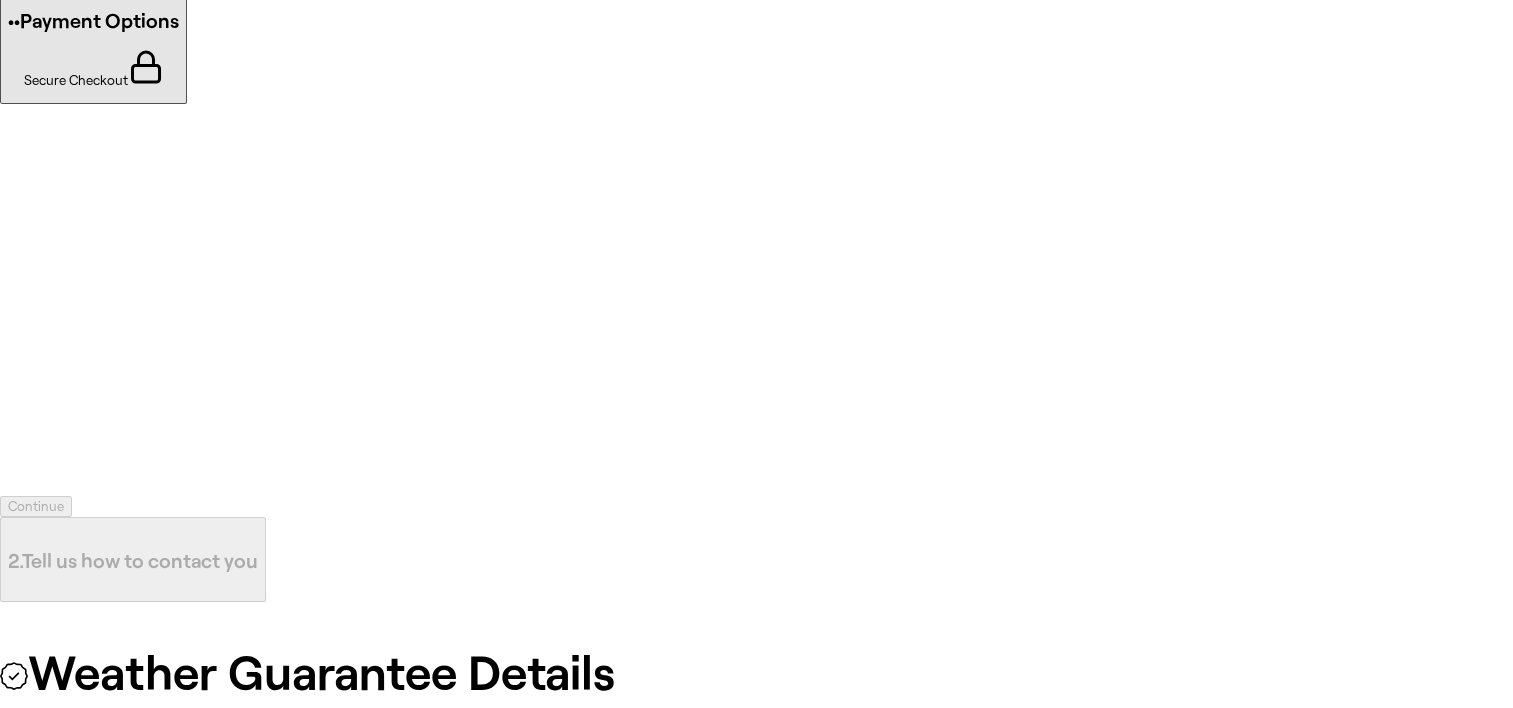 scroll, scrollTop: 0, scrollLeft: 0, axis: both 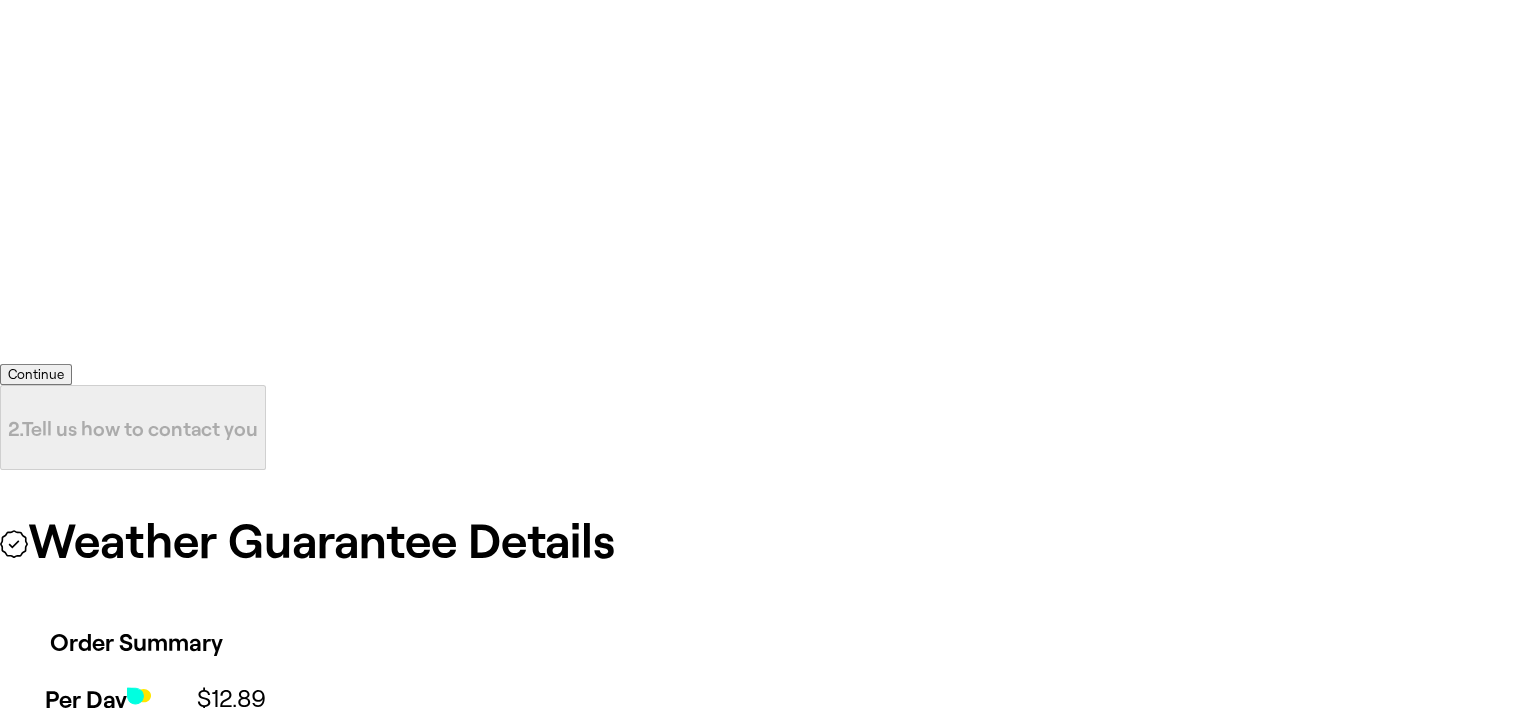 click at bounding box center (20, 861) 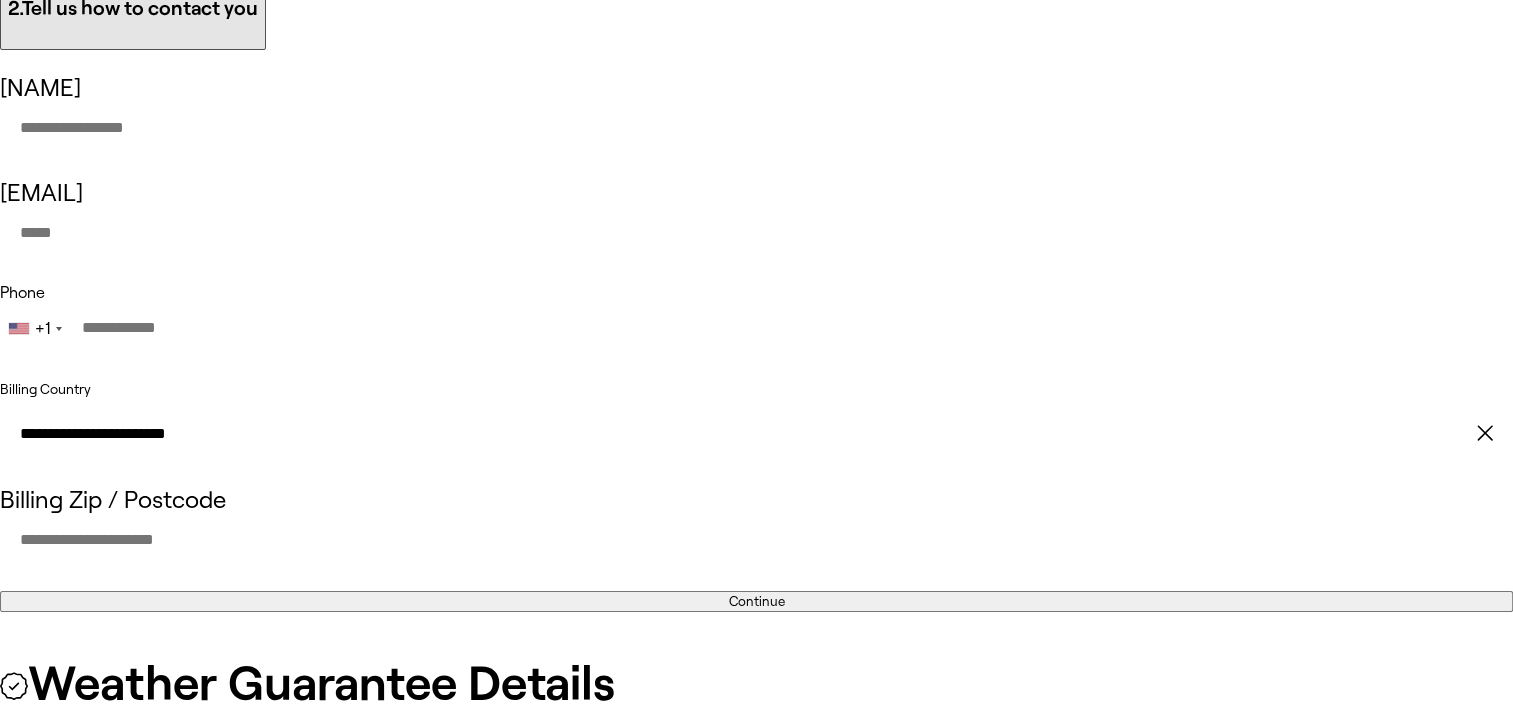 click at bounding box center (0, 155) 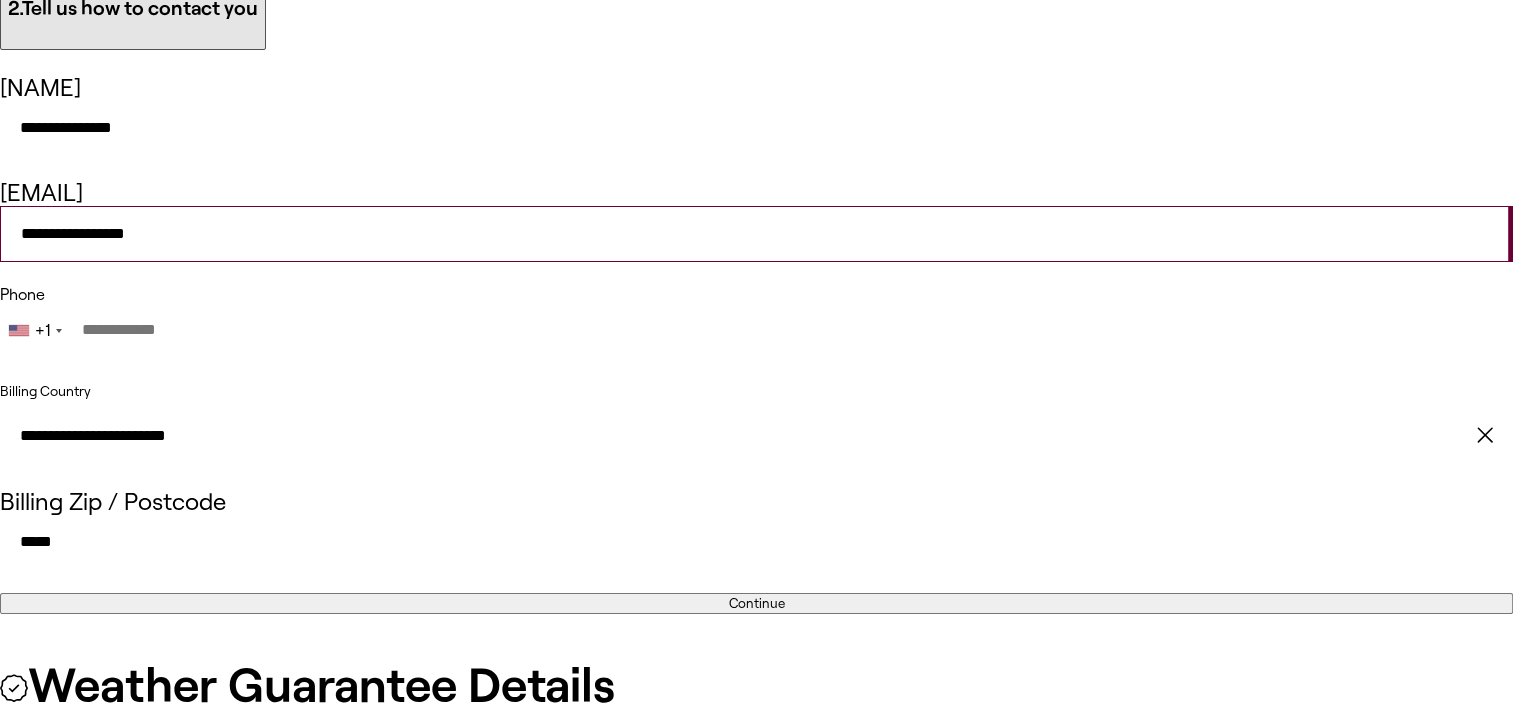 drag, startPoint x: 336, startPoint y: 369, endPoint x: 46, endPoint y: 352, distance: 290.49786 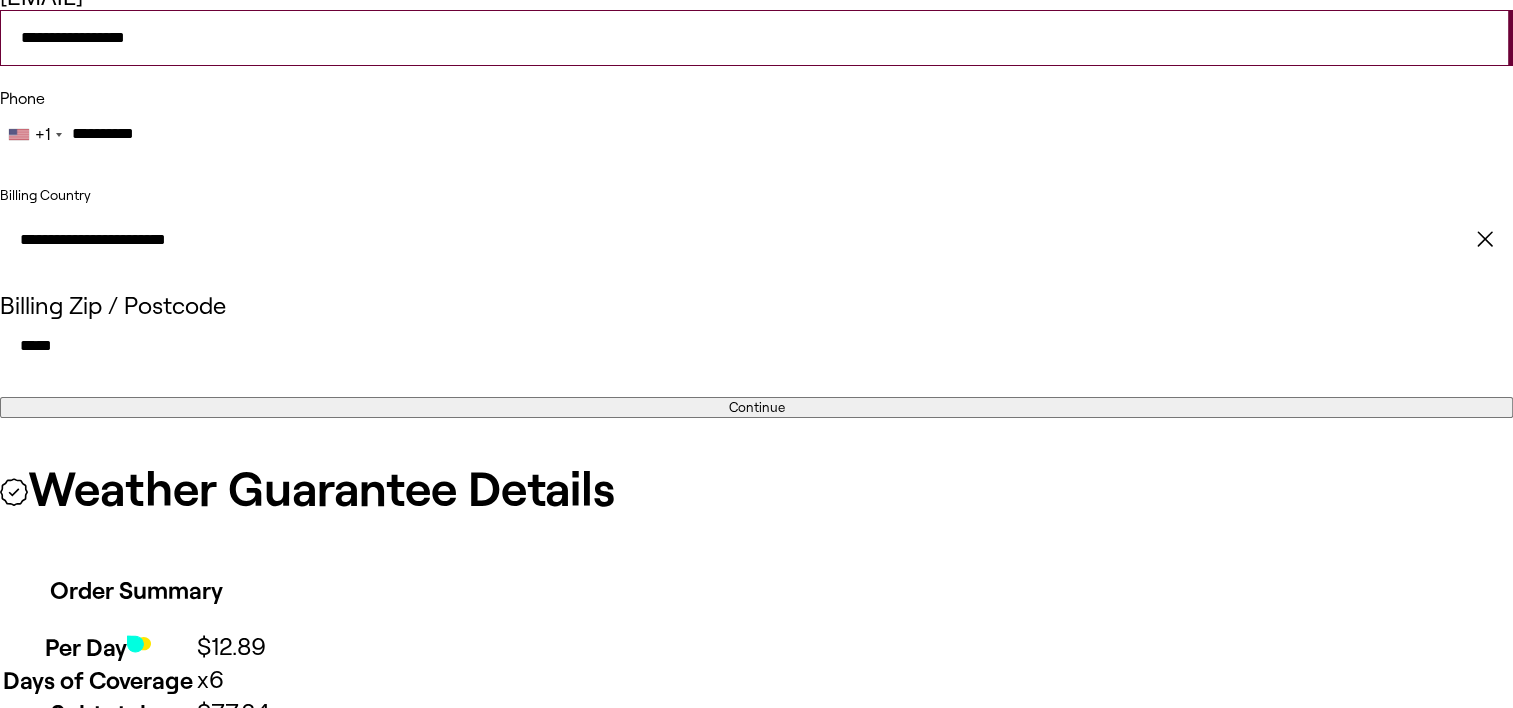scroll, scrollTop: 500, scrollLeft: 0, axis: vertical 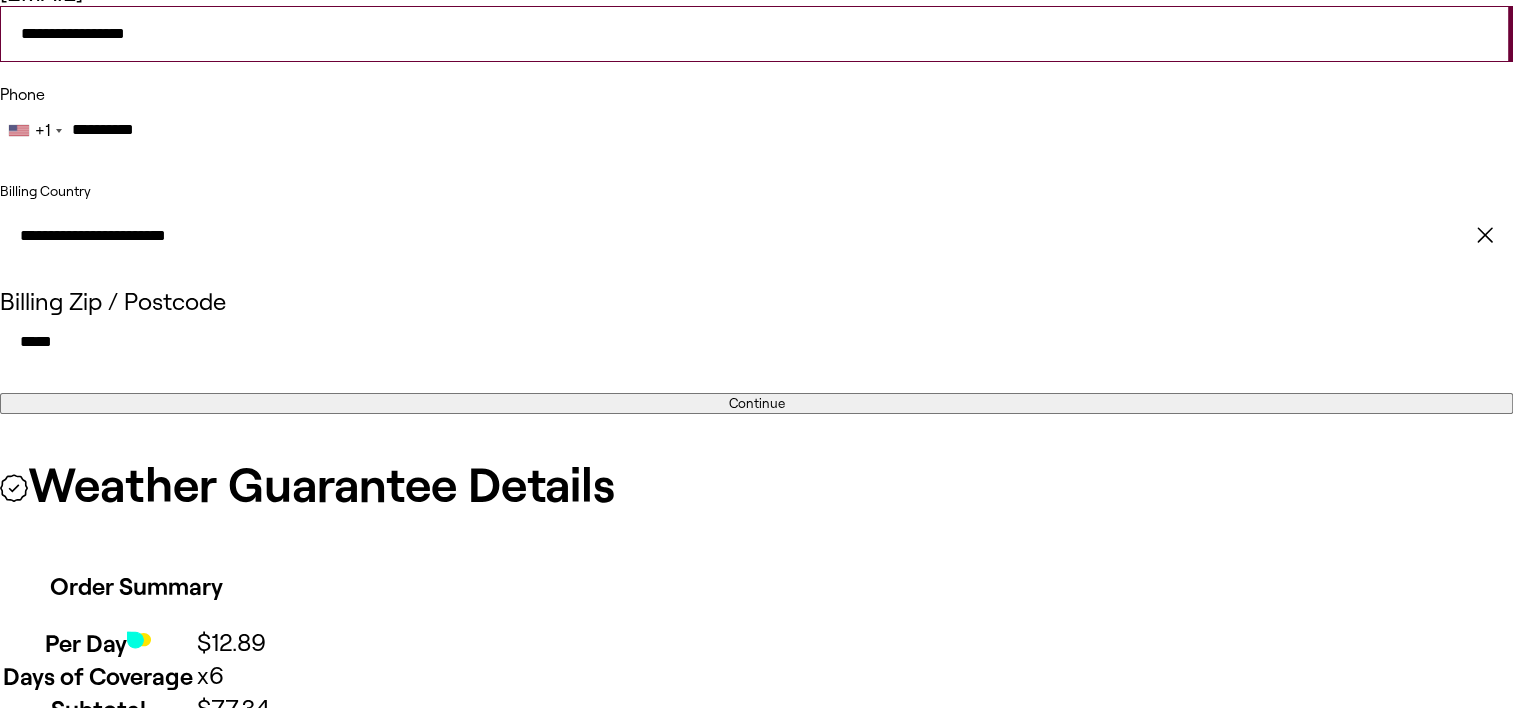 type on "**********" 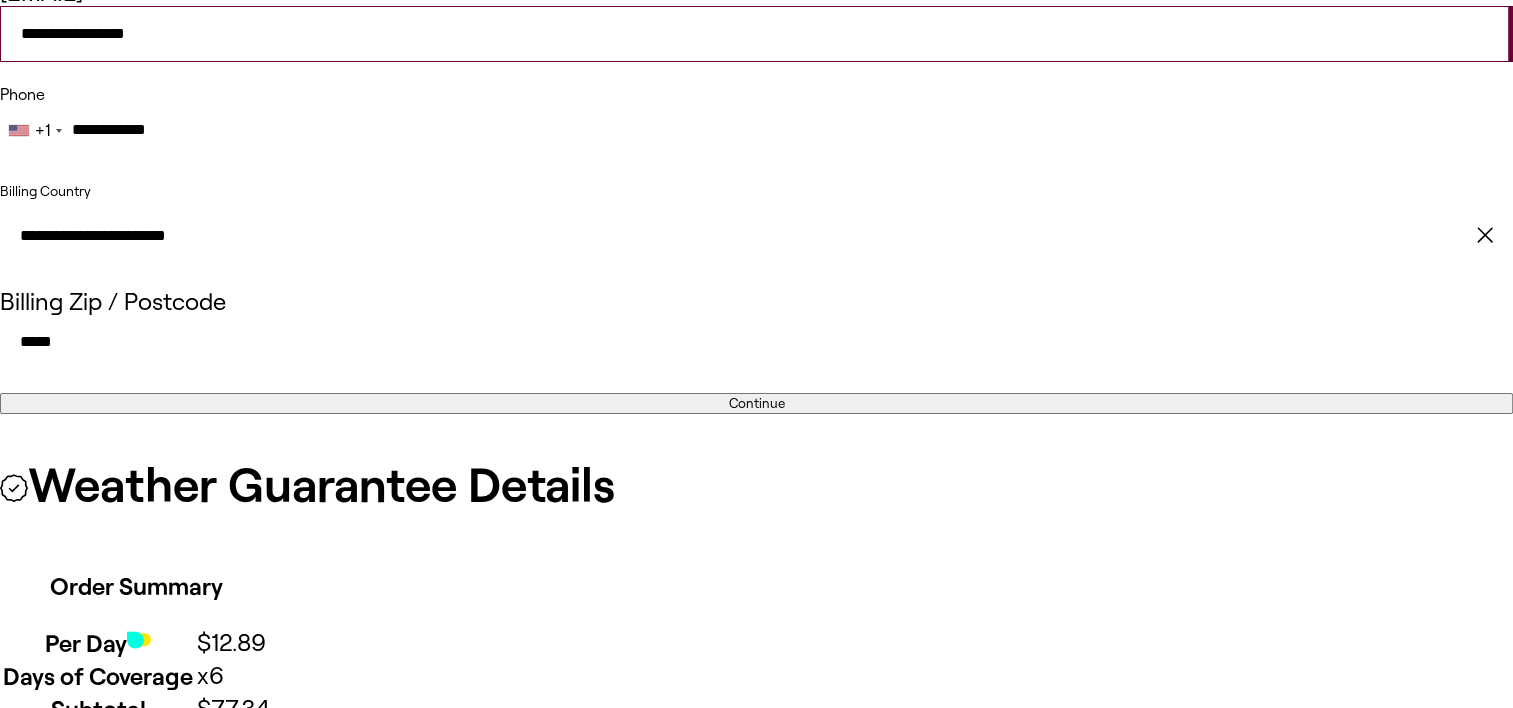 click on "Continue" at bounding box center (756, 403) 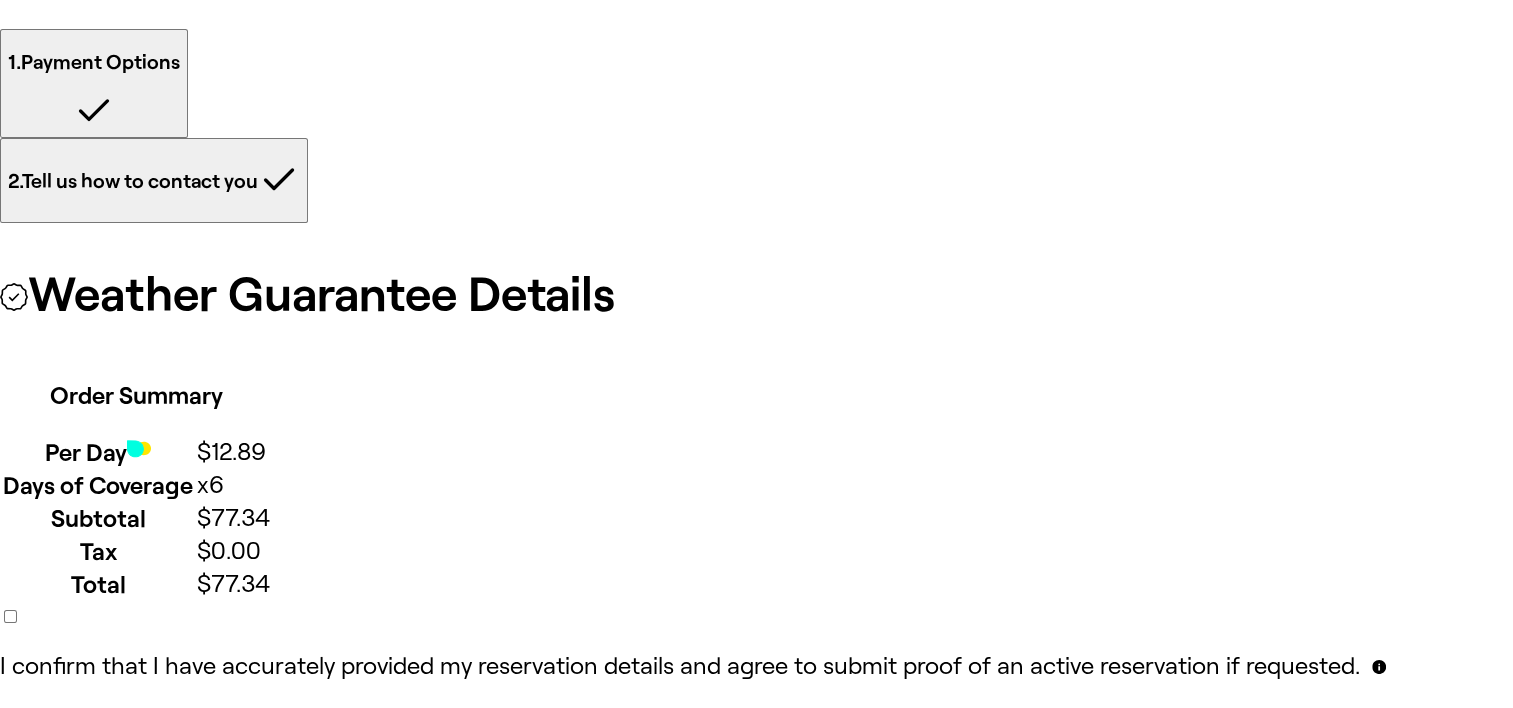 scroll, scrollTop: 100, scrollLeft: 0, axis: vertical 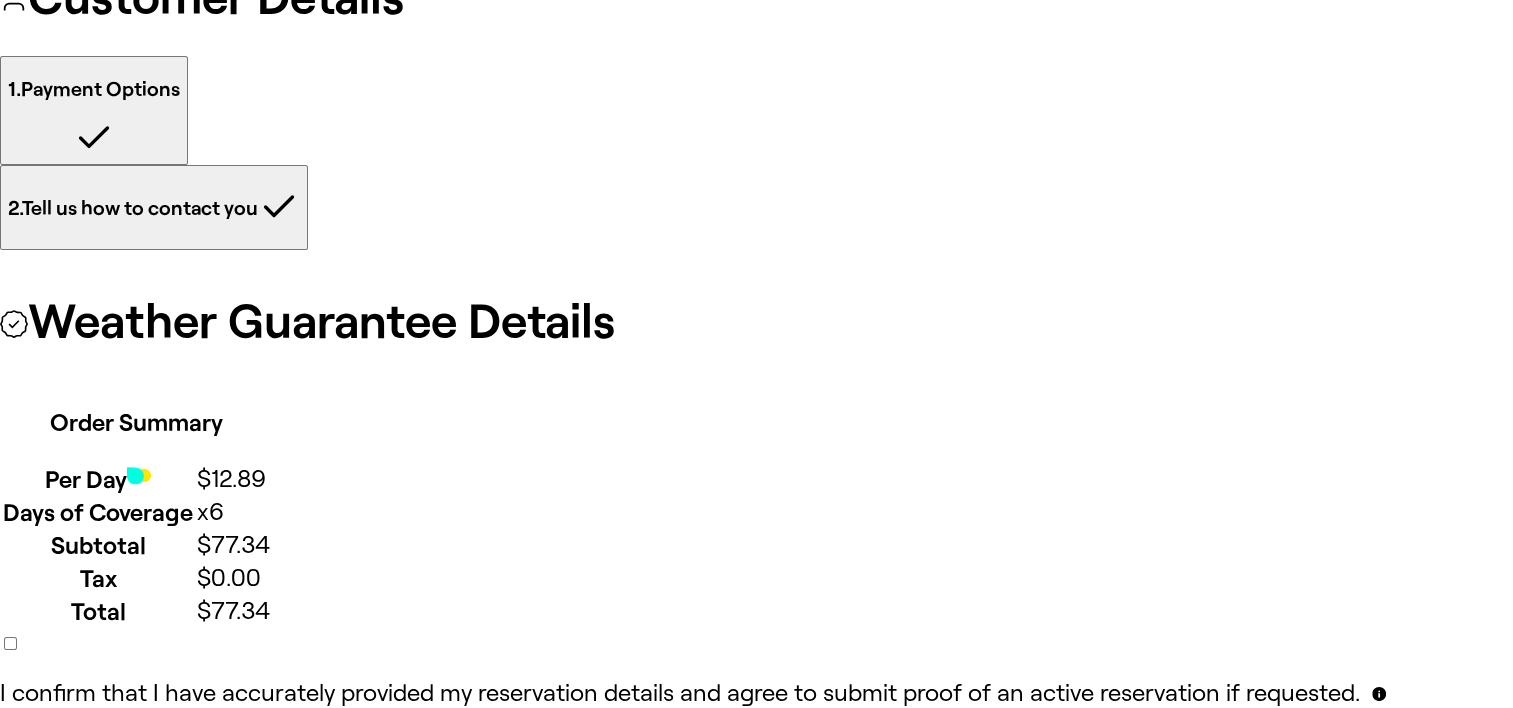 click on "Place Order" at bounding box center [43, 747] 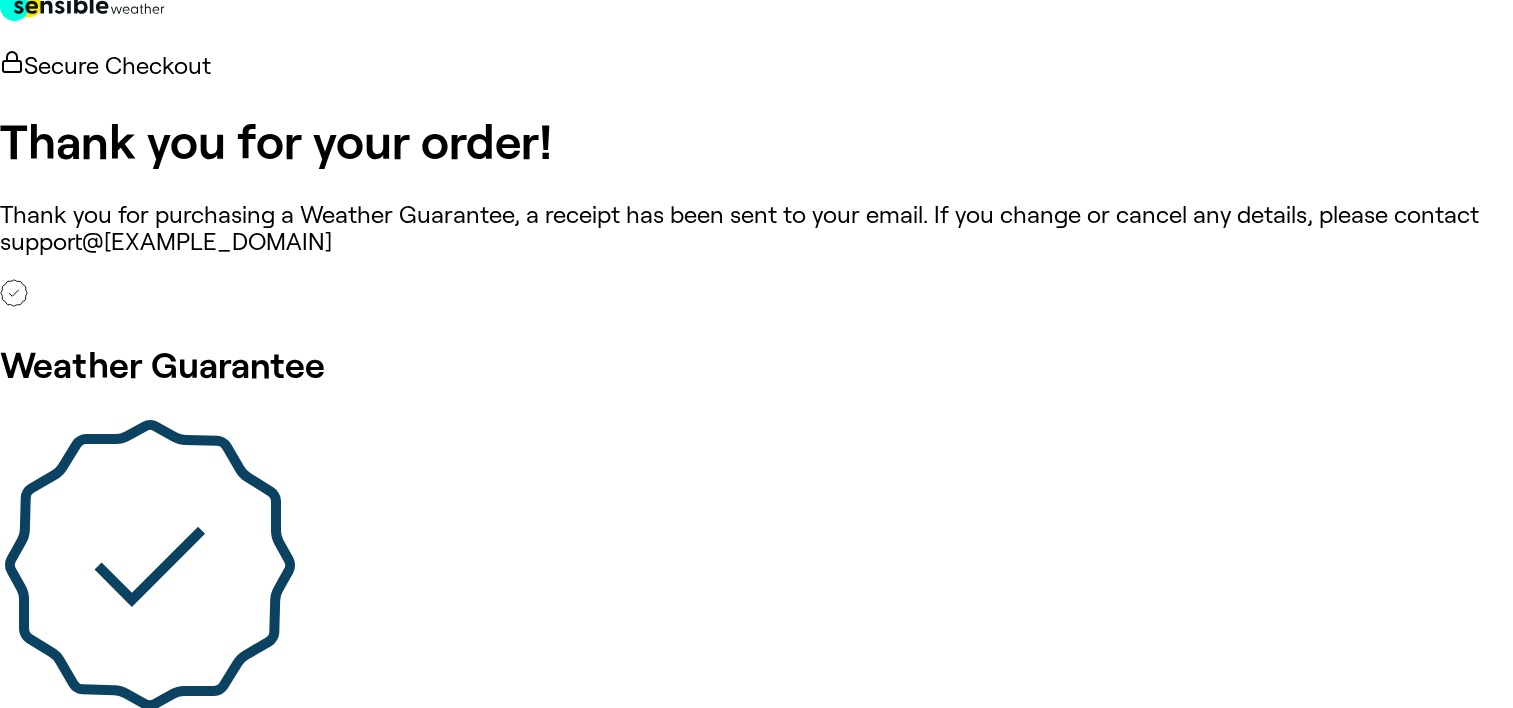 scroll, scrollTop: 0, scrollLeft: 0, axis: both 